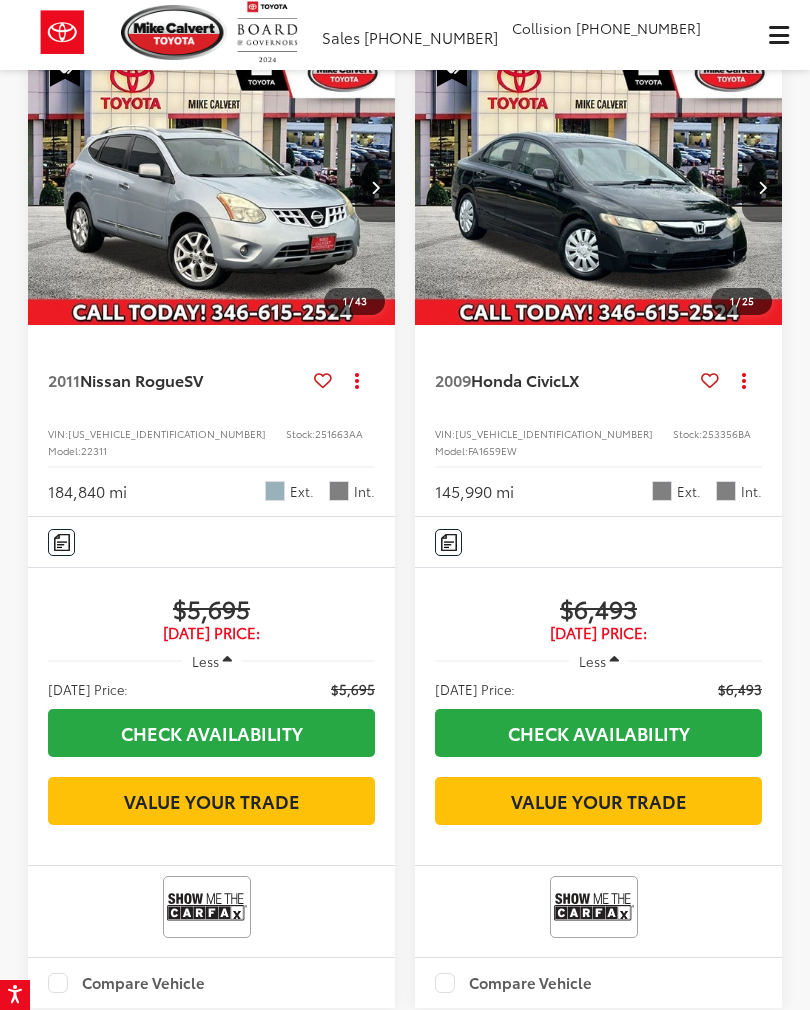 scroll, scrollTop: 278, scrollLeft: 0, axis: vertical 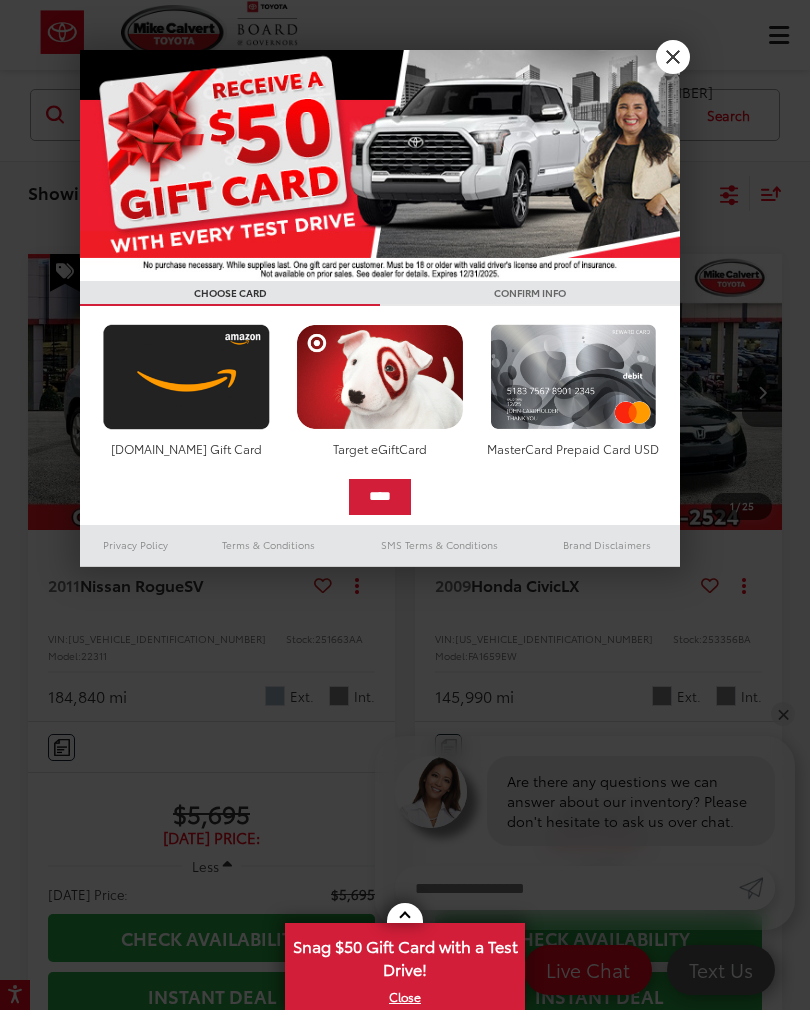 click on "X" at bounding box center [673, 57] 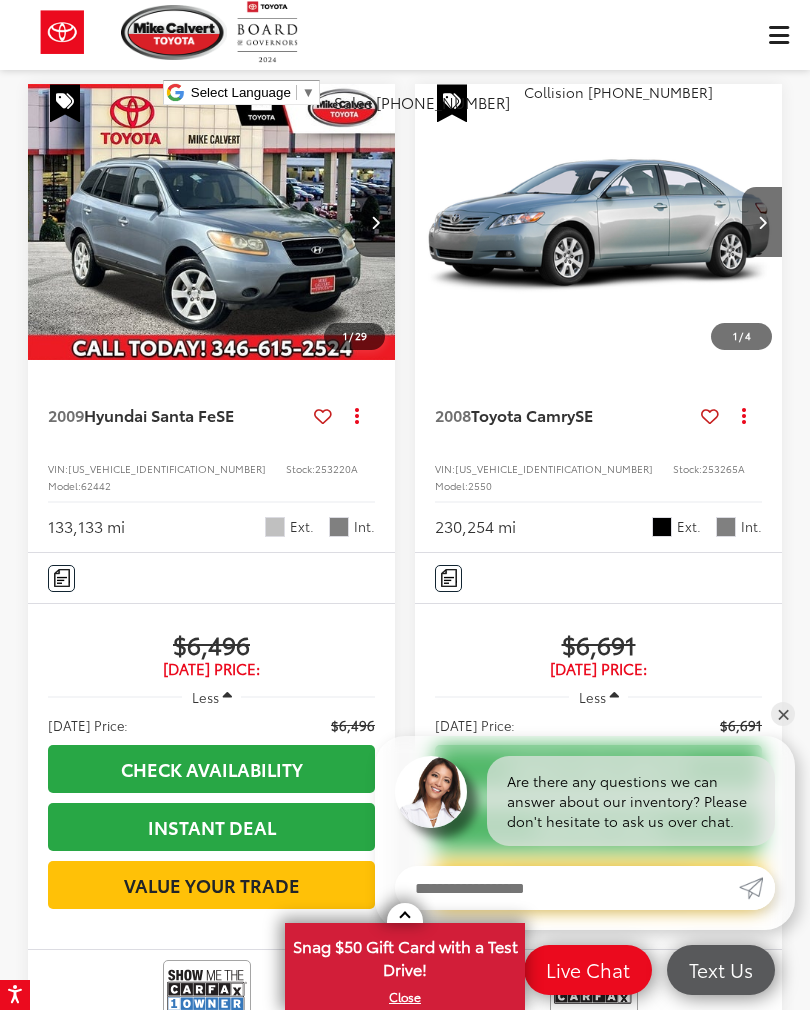 scroll, scrollTop: 1226, scrollLeft: 0, axis: vertical 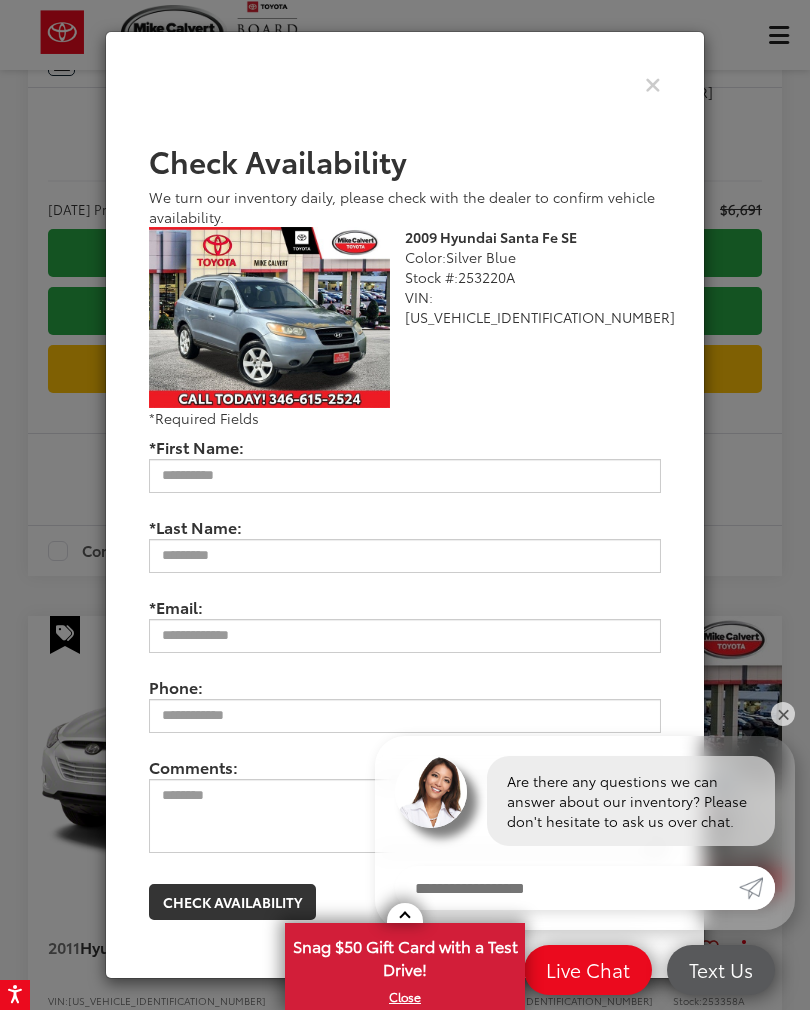 click at bounding box center [653, 83] 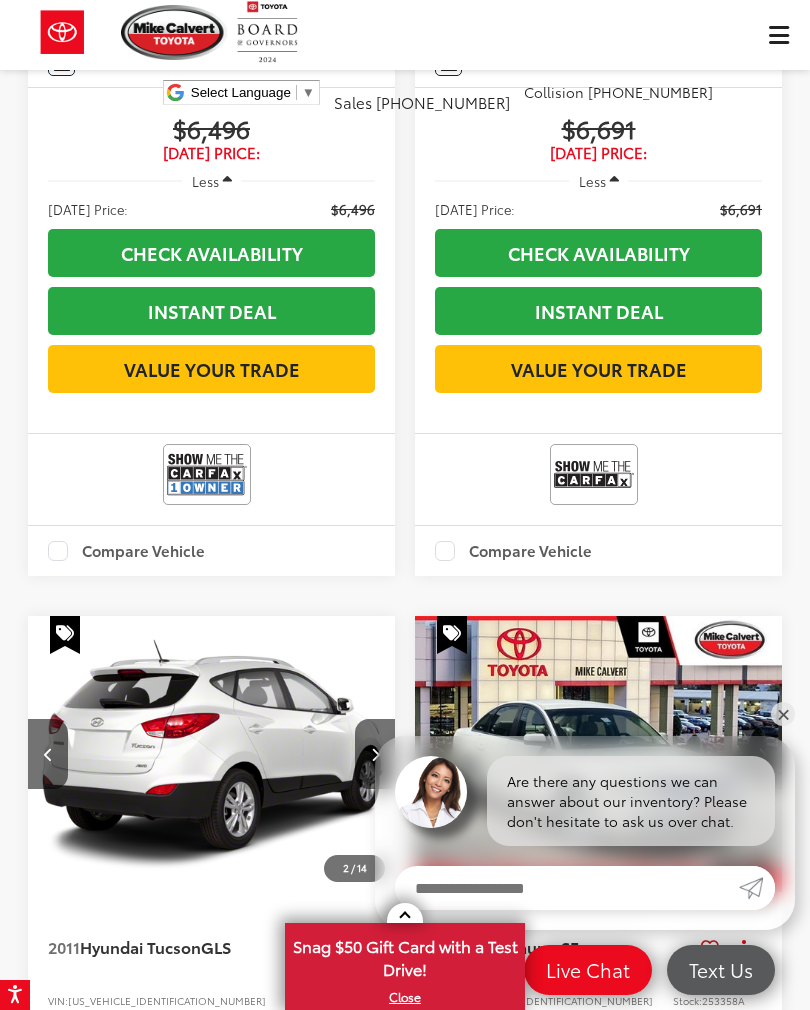 scroll, scrollTop: 0, scrollLeft: 371, axis: horizontal 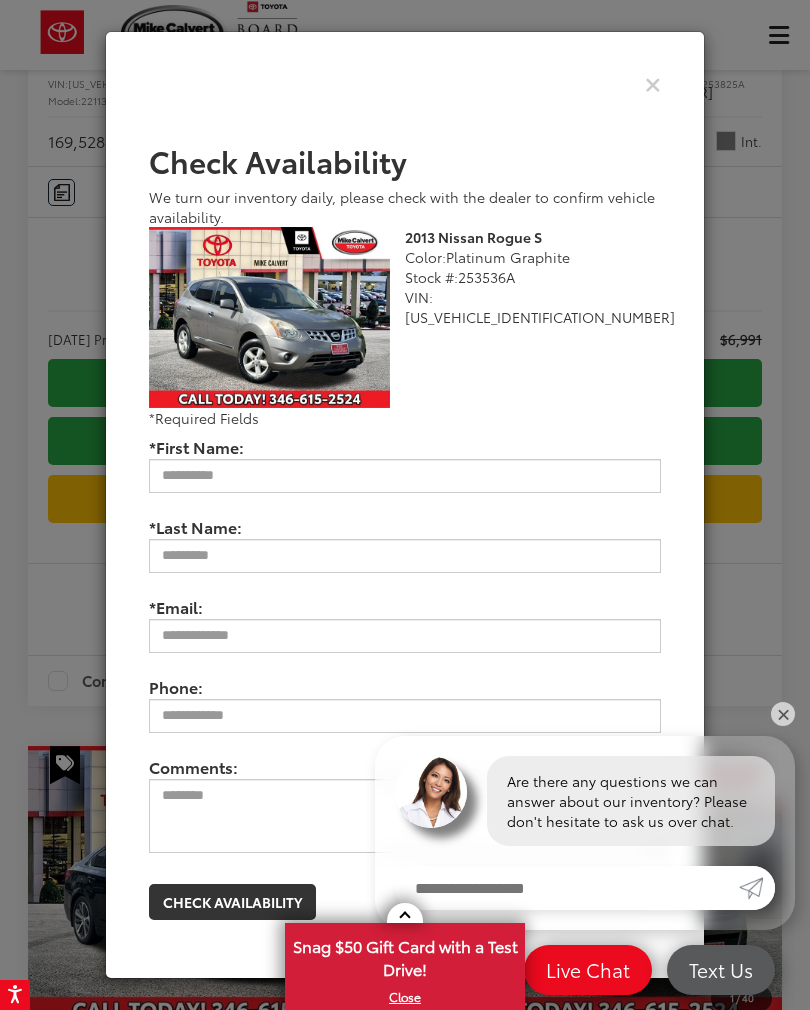 click on "Check Availability
We turn our inventory daily, please check with the dealer to confirm vehicle availability.
2013 Nissan Rogue S
Color:  Platinum Graphite
Stock #:  253536A
VIN:  [US_VEHICLE_IDENTIFICATION_NUMBER]
Nissan
Rogue
S
2013
24619
False
U
*Required Fields
*First Name:
*Last Name:
*Email:
Phone:
Comments:
Check Availability" at bounding box center [405, 505] 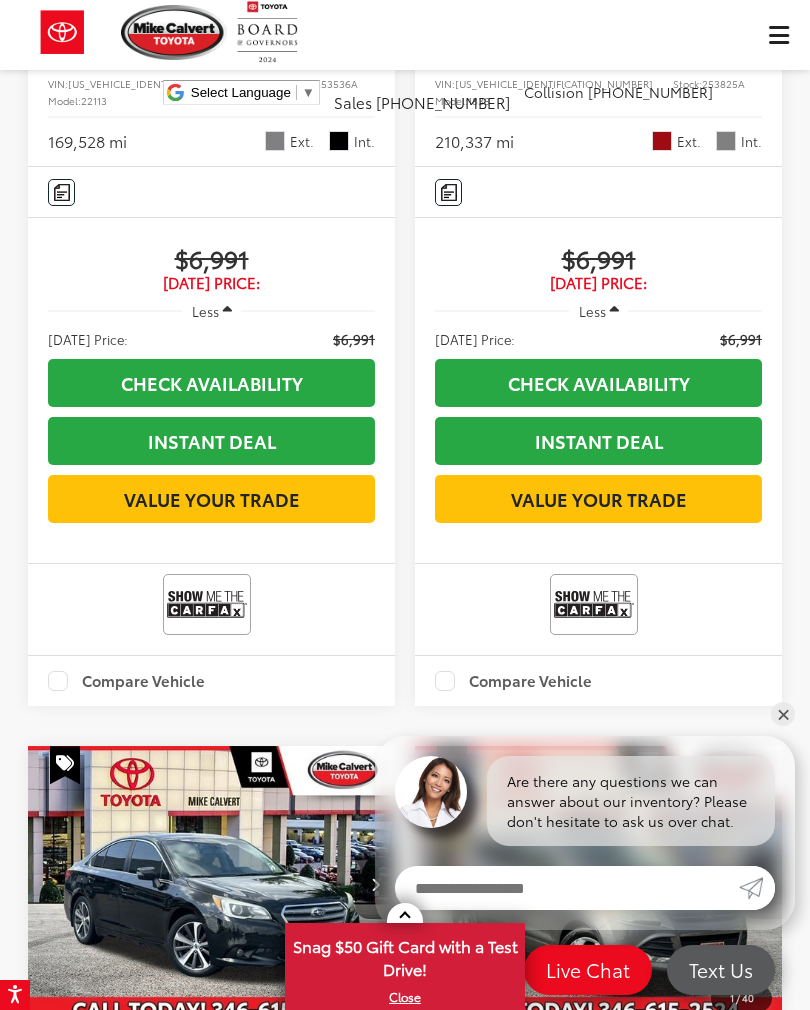 click on "1 / 43 2011  Nissan Rogue  SV
Copy Link Share Print View Details VIN:  [US_VEHICLE_IDENTIFICATION_NUMBER] Stock:  251663AA Model:  22311 184,840 mi Ext. Int. Features Bluetooth® Heated Seats Keyless Entry Leather Seats Emergency Brake Assist Sunroof/Moonroof Disclaimer More Details Comments Dealer Comments [PERSON_NAME] Toyota has been here in [GEOGRAPHIC_DATA] for 35 years. Family owned and operated we have again been Nationally Recognized for outstanding Customer Service, Sales and Service. From the moment you contact us, you'll know our commitment to Customer Service is second to none. We strive to make your experience with [PERSON_NAME] Toyota a good one - for the life of your vehicle. Whether you need to Purchase, Finance, or Service a New or Pre-Owned car, you've come to the right place. It will be a pleasure to serve you. 22/28 City/Highway MPG More...
$5,695
[DATE] Price:
Less" at bounding box center [405, -243] 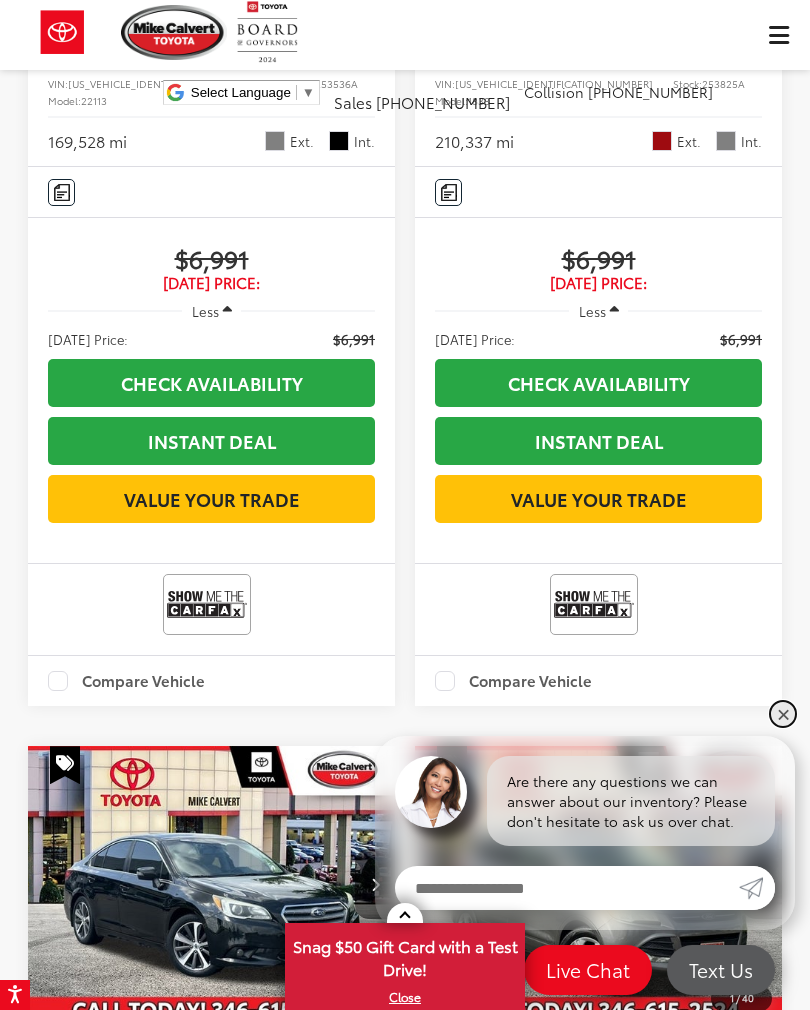 click on "✕" at bounding box center [783, 714] 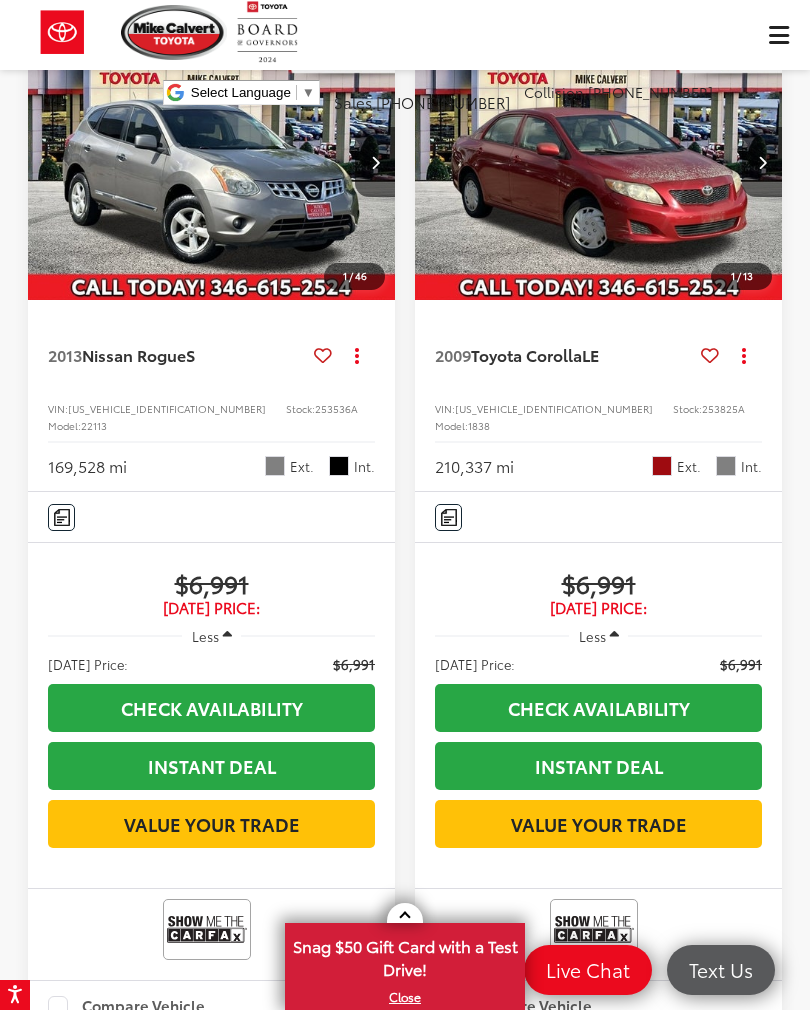 scroll, scrollTop: 3380, scrollLeft: 0, axis: vertical 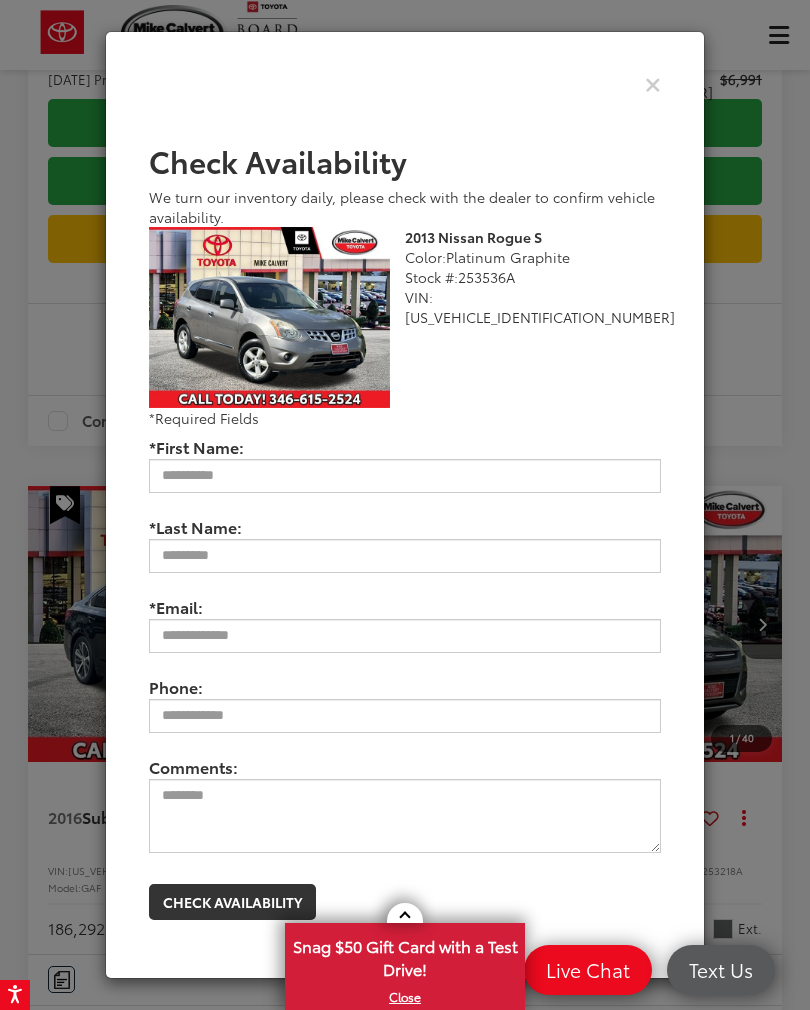 click at bounding box center [653, 83] 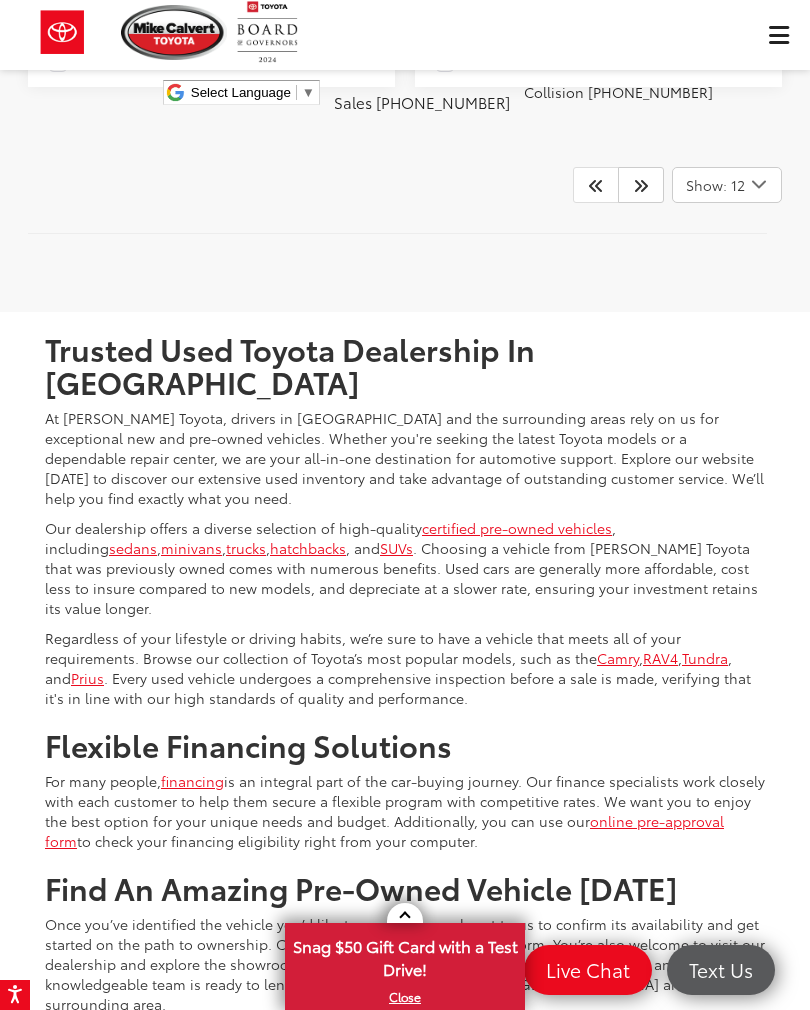 scroll, scrollTop: 6418, scrollLeft: 0, axis: vertical 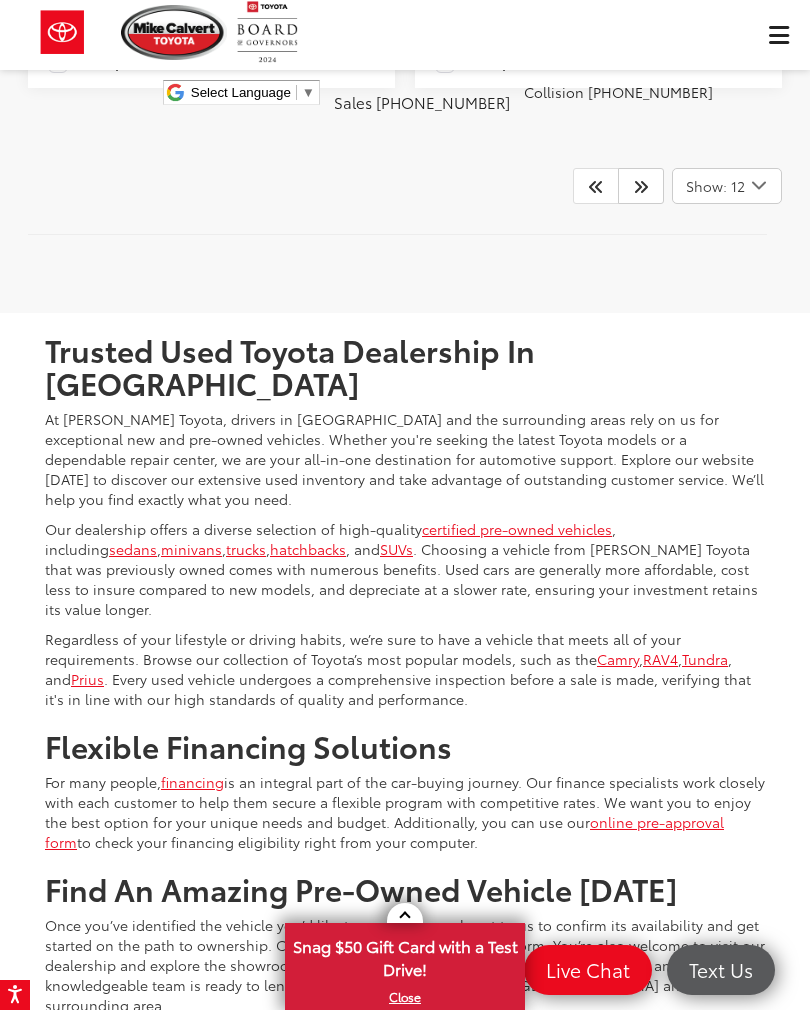 click at bounding box center [641, 186] 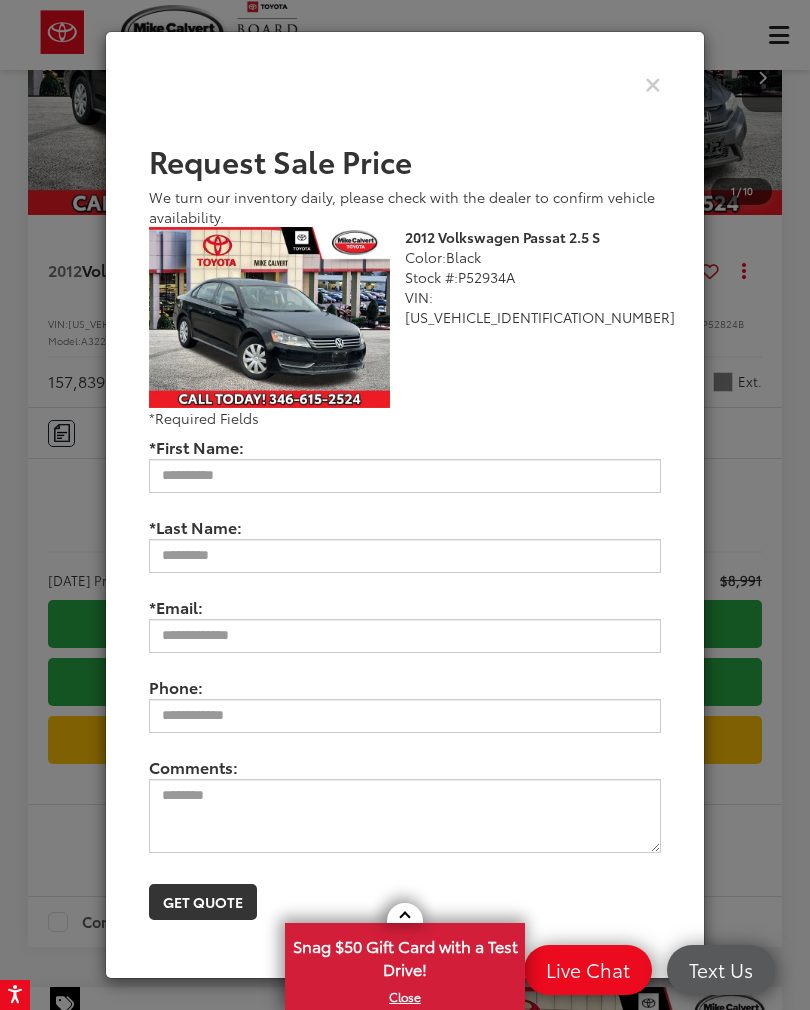 scroll, scrollTop: 1393, scrollLeft: 0, axis: vertical 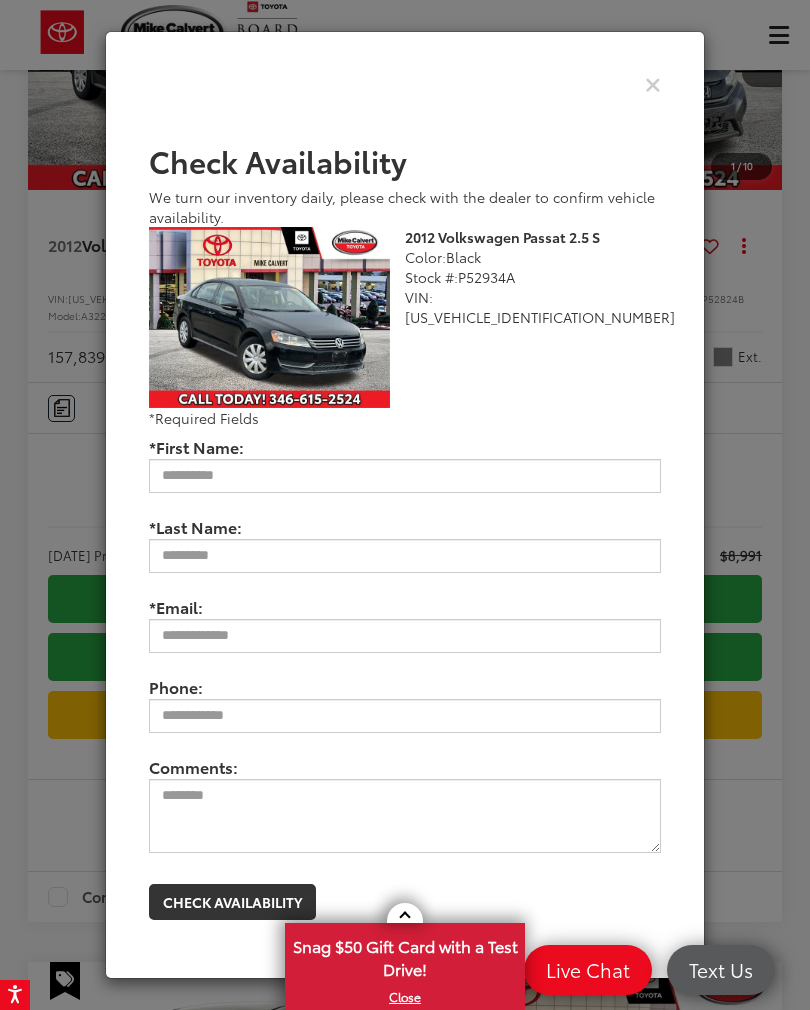 click at bounding box center (405, 84) 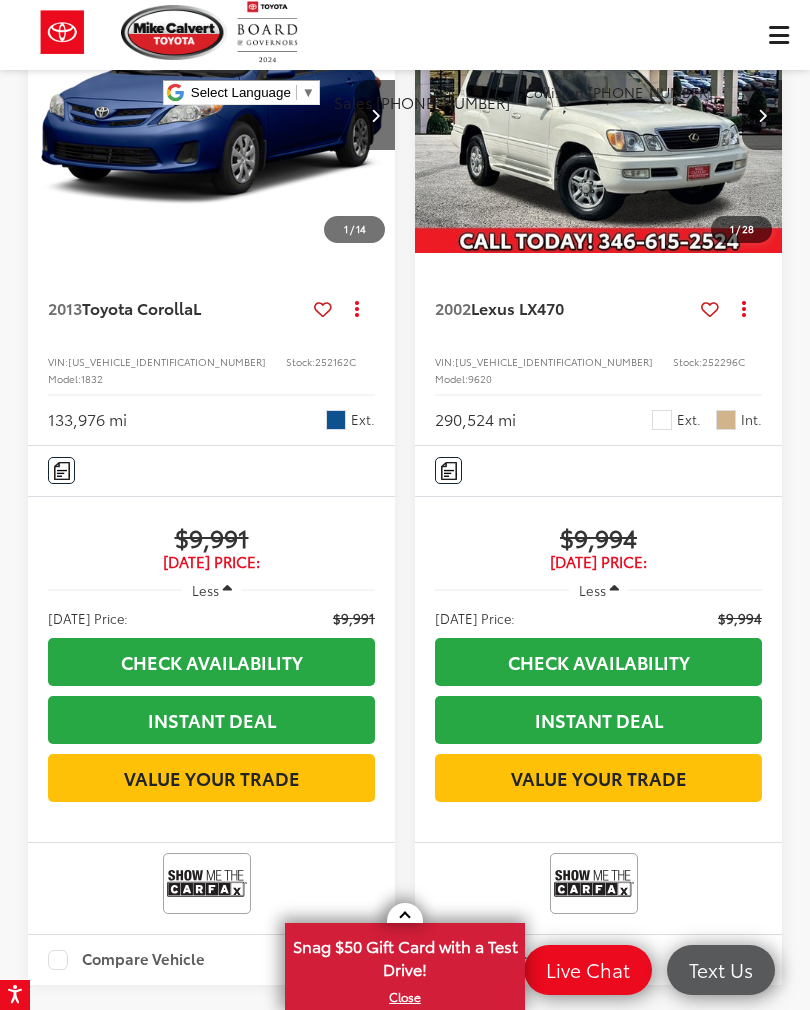scroll, scrollTop: 4476, scrollLeft: 0, axis: vertical 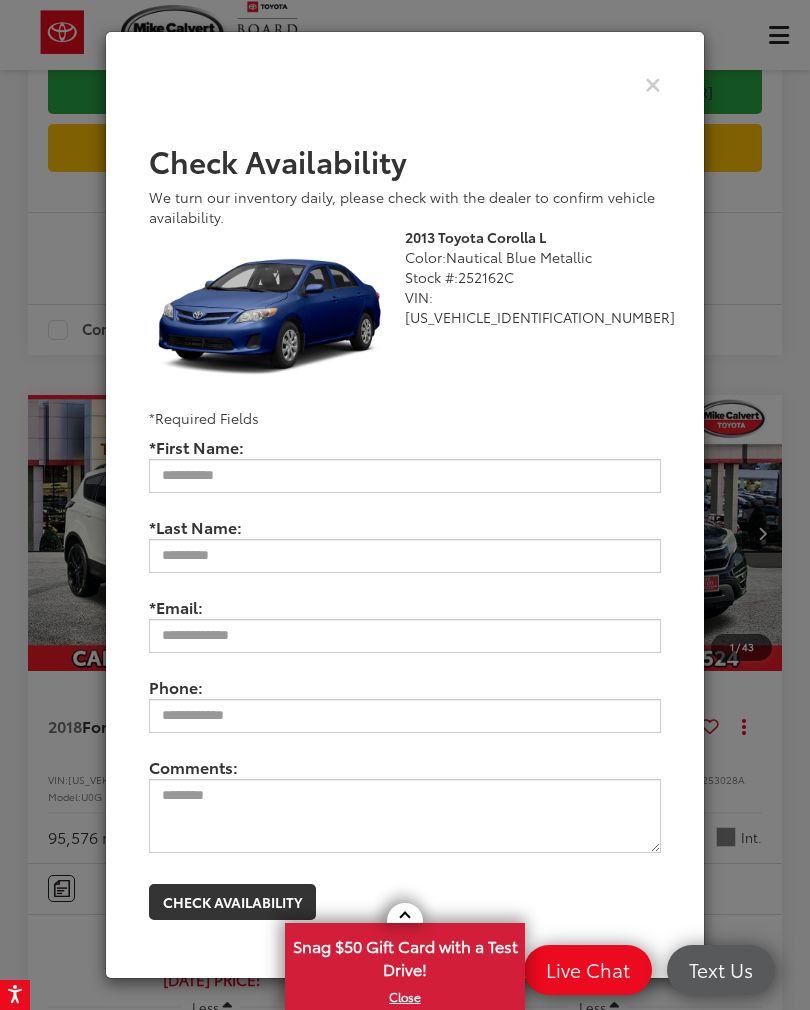 click at bounding box center (653, 83) 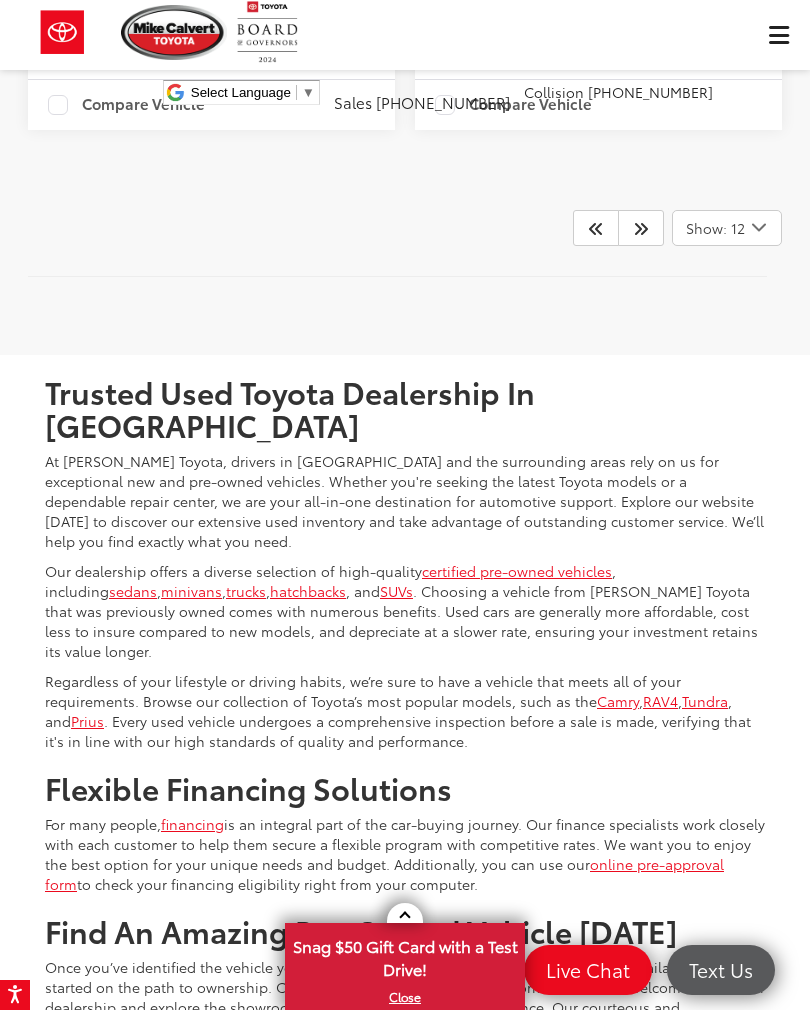 scroll, scrollTop: 6379, scrollLeft: 0, axis: vertical 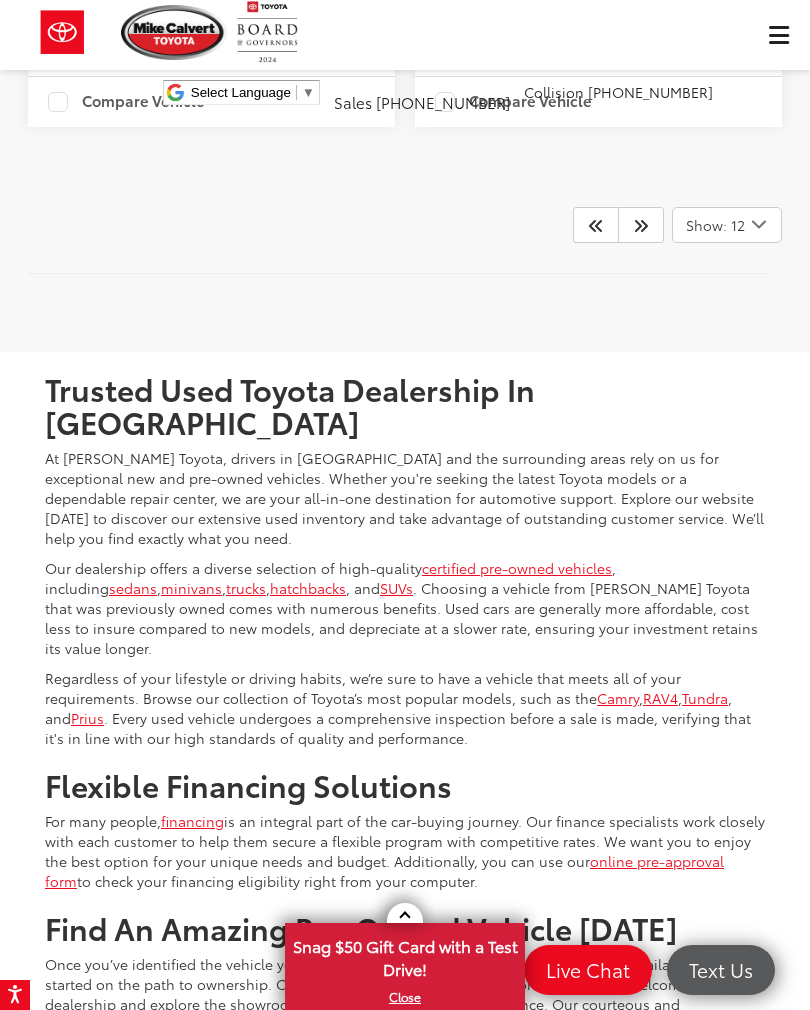 click at bounding box center (641, 225) 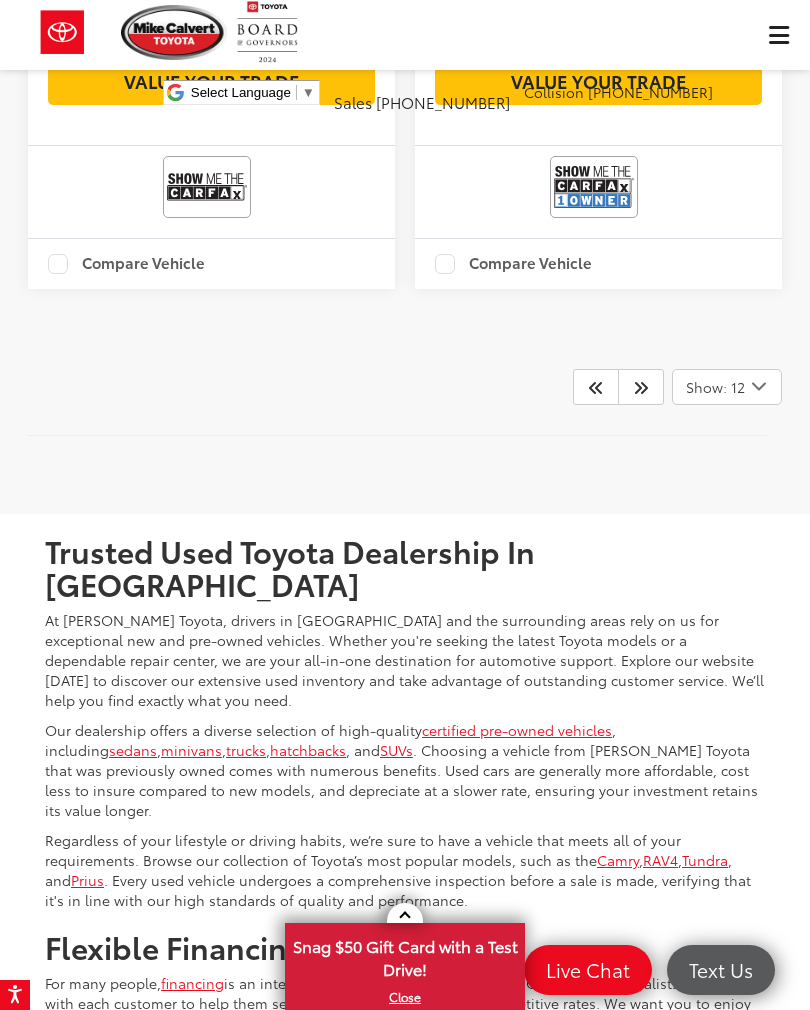 scroll, scrollTop: 6219, scrollLeft: 0, axis: vertical 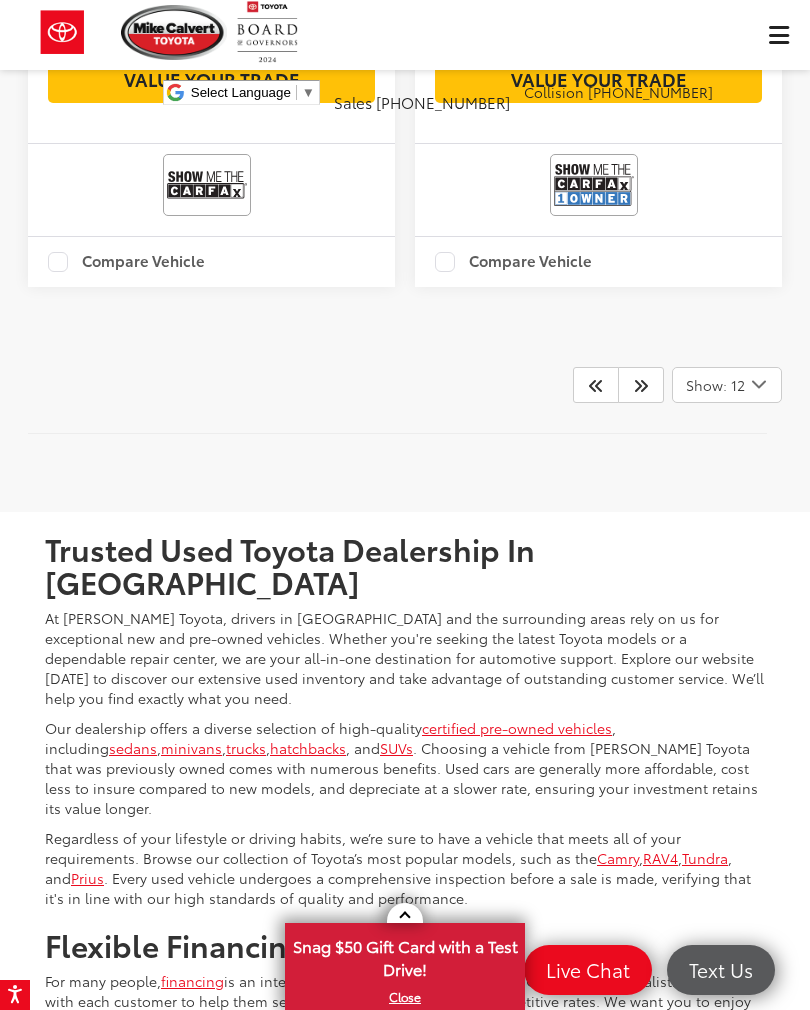 click at bounding box center (641, 385) 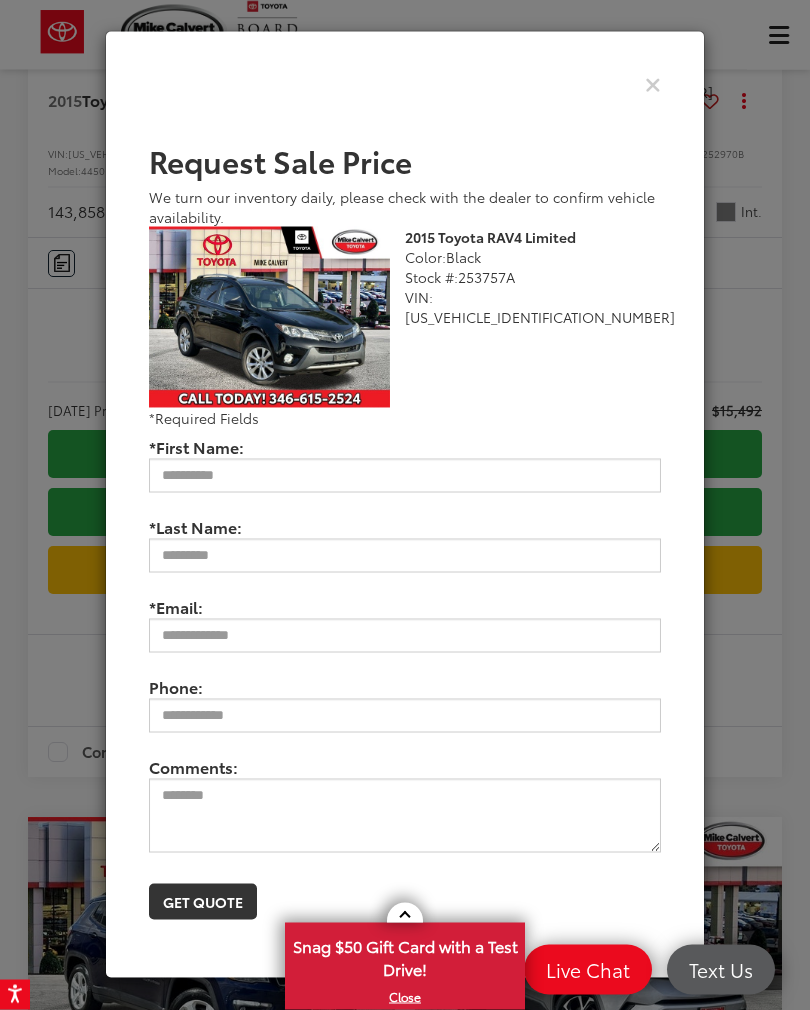 scroll, scrollTop: 1553, scrollLeft: 0, axis: vertical 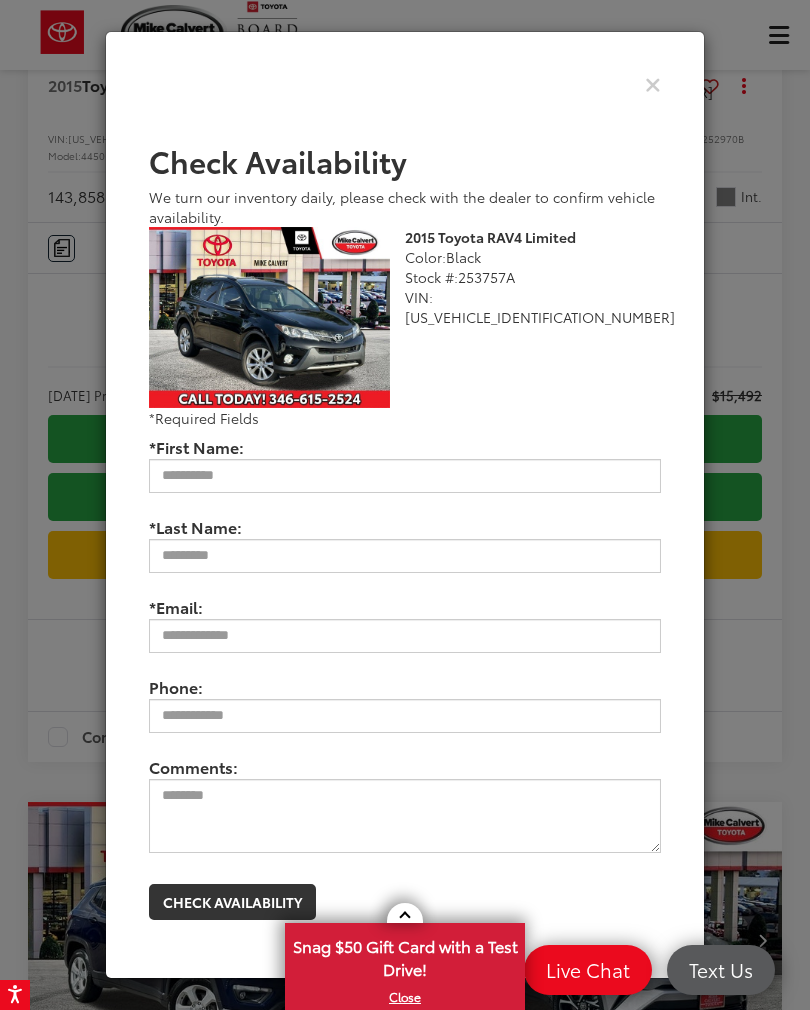click at bounding box center (405, 84) 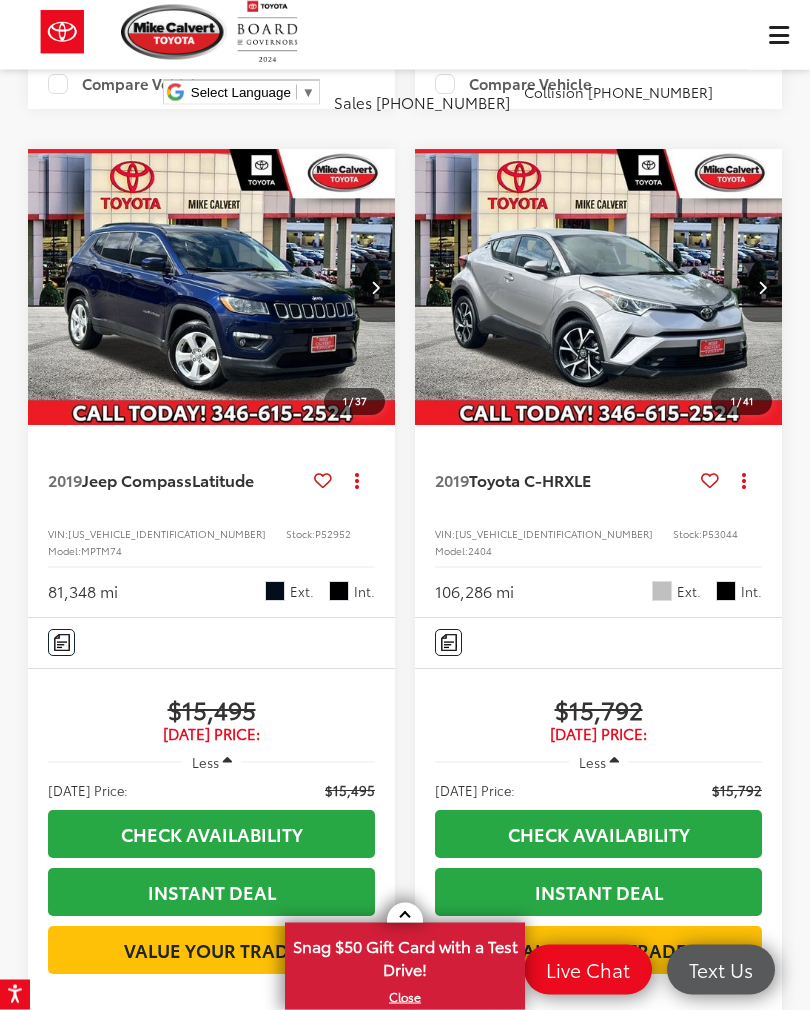 scroll, scrollTop: 2206, scrollLeft: 0, axis: vertical 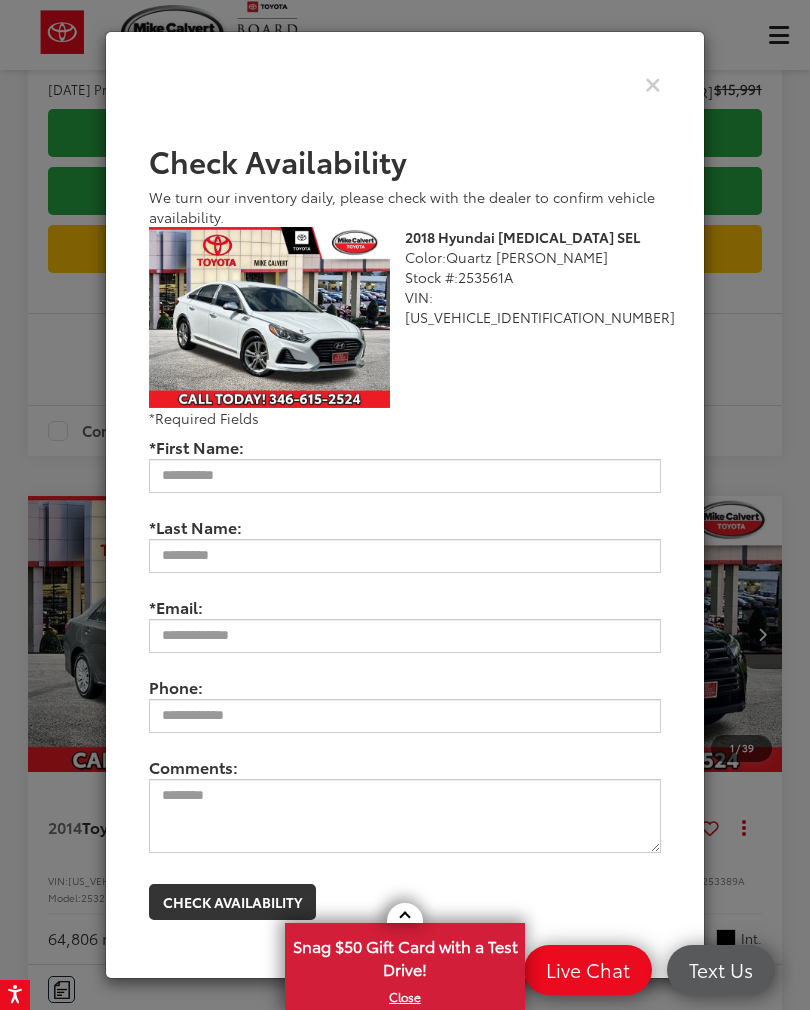 click at bounding box center [653, 83] 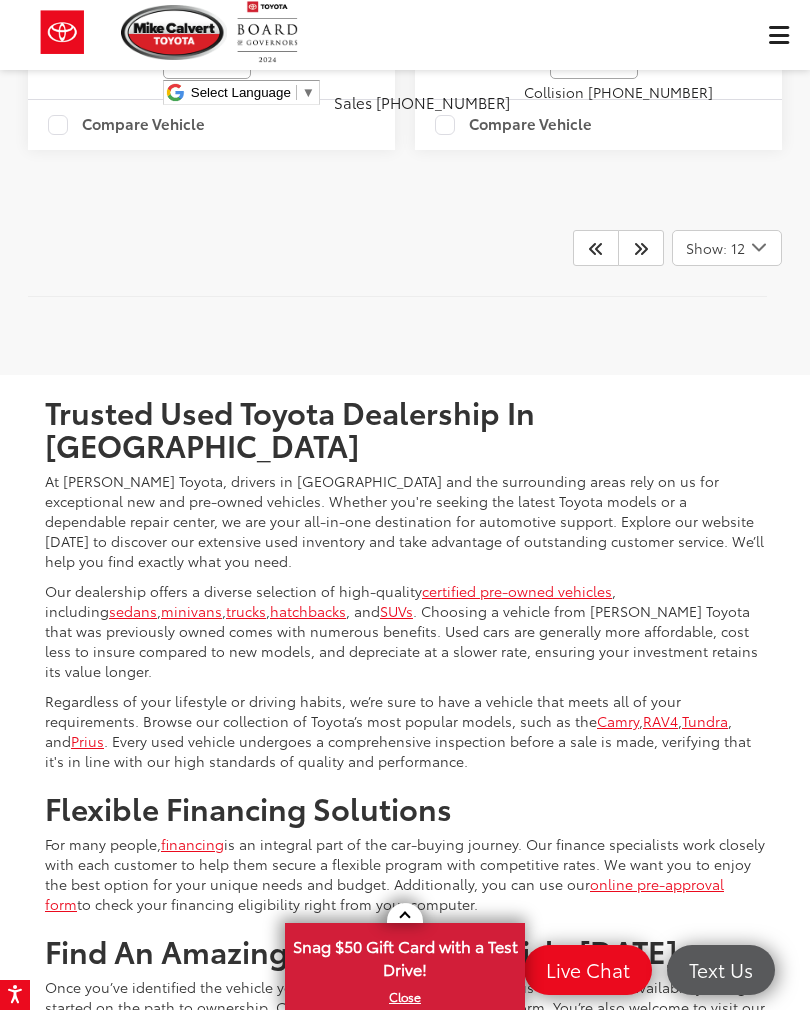 scroll, scrollTop: 6358, scrollLeft: 0, axis: vertical 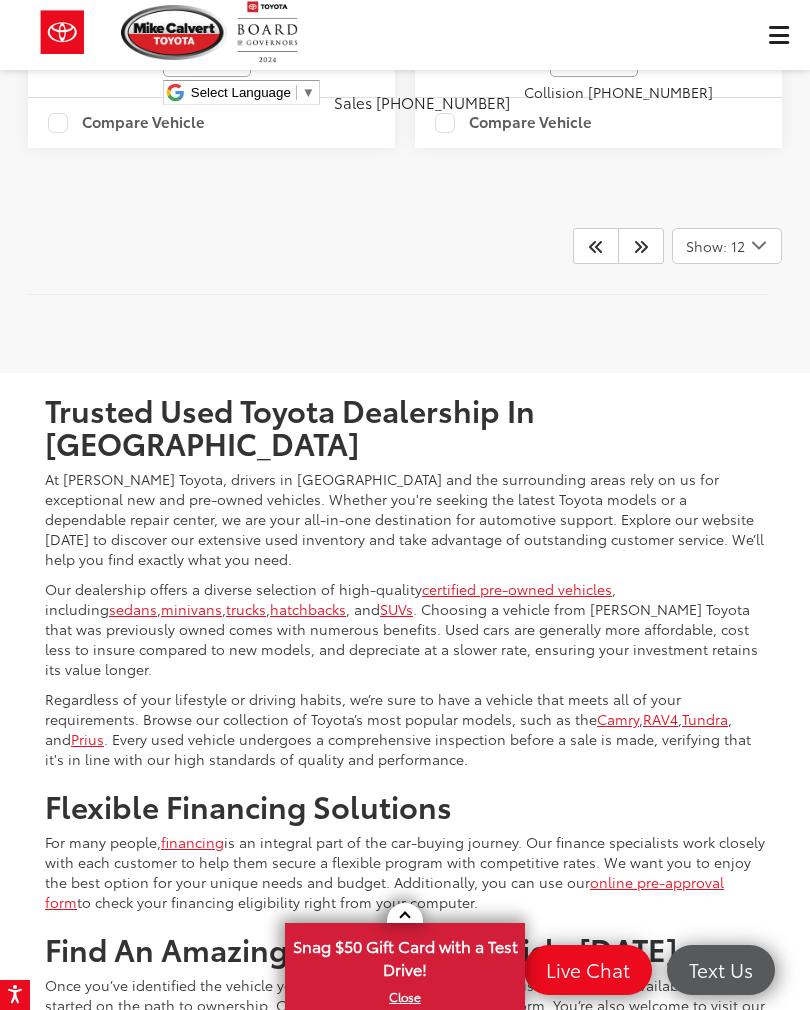 click at bounding box center (641, 246) 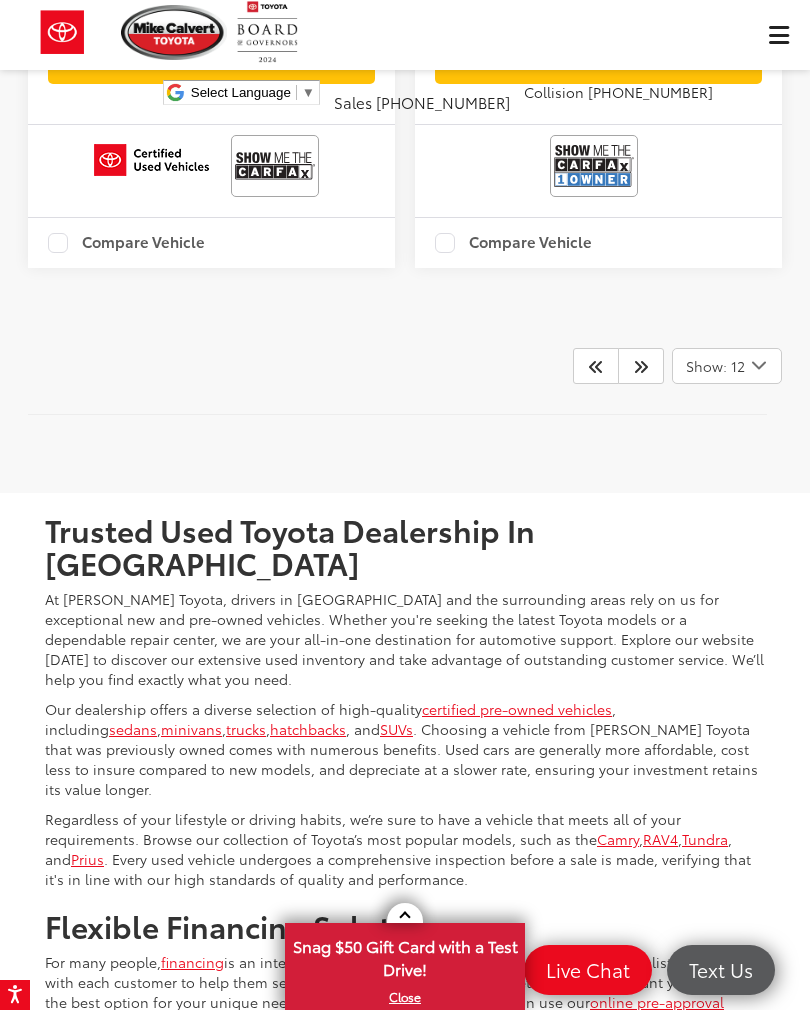 scroll, scrollTop: 6239, scrollLeft: 0, axis: vertical 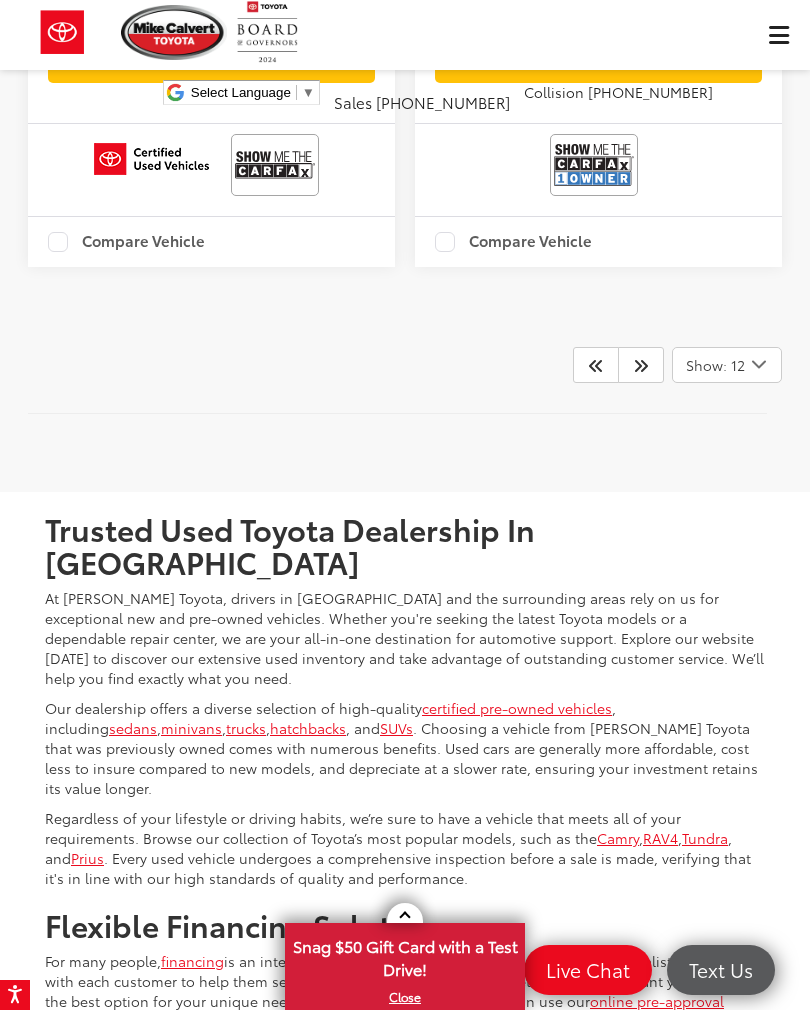 click at bounding box center (641, 365) 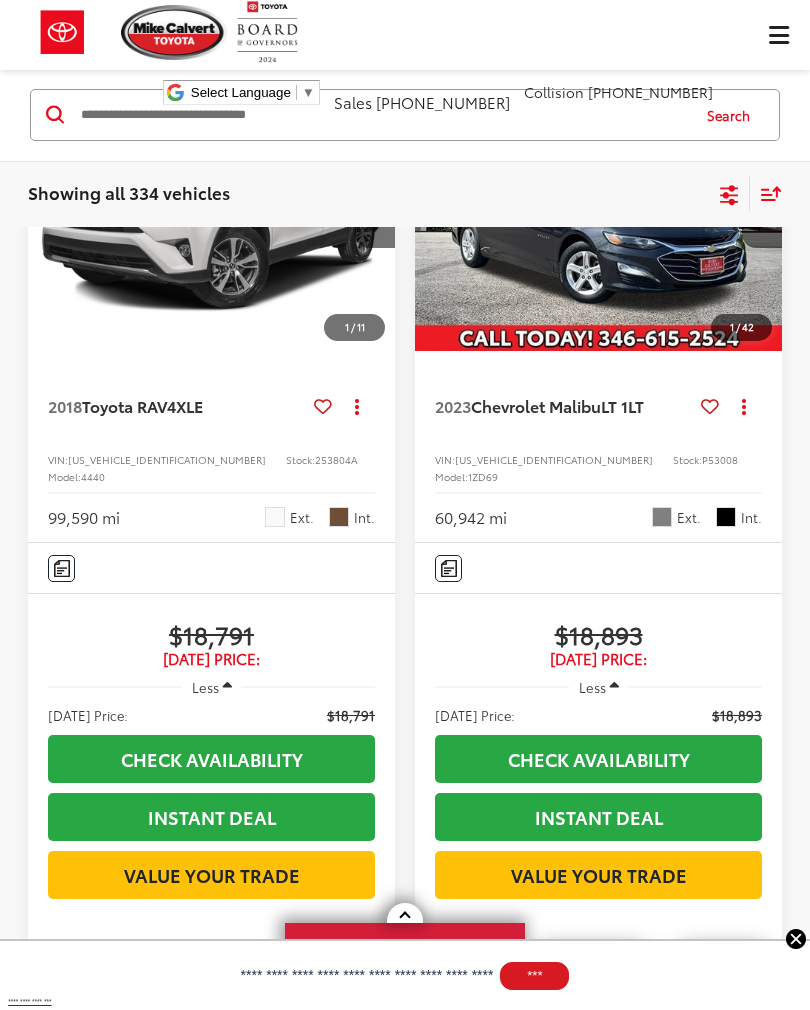 scroll, scrollTop: 0, scrollLeft: 0, axis: both 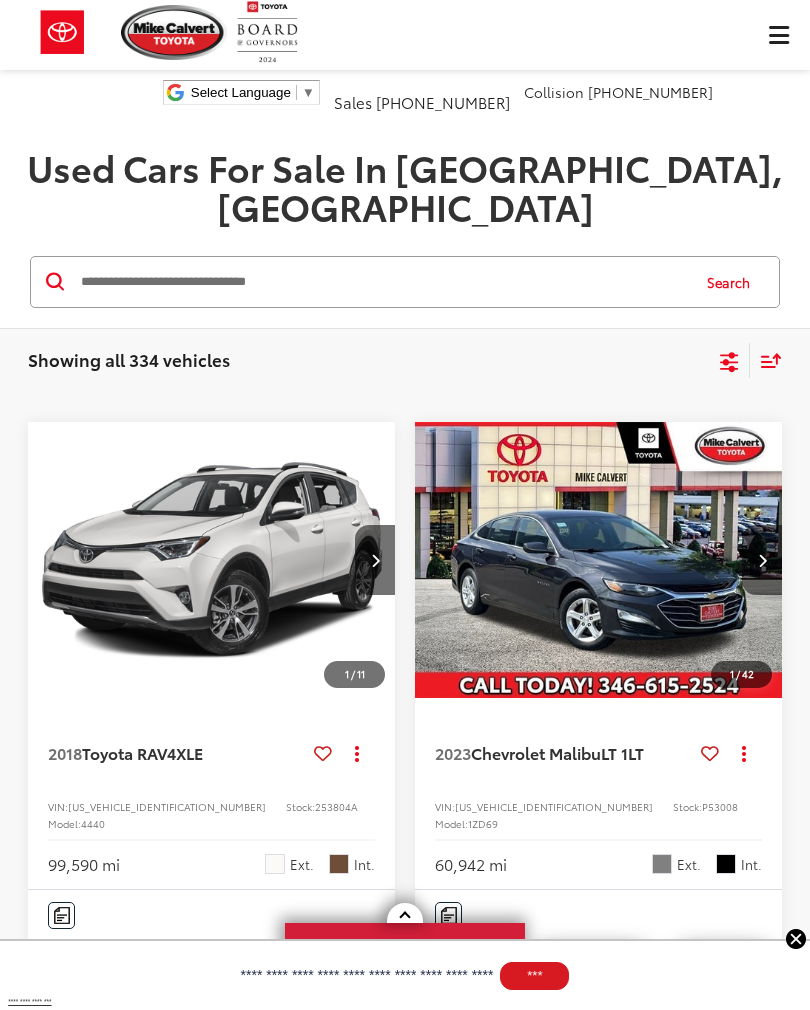 click 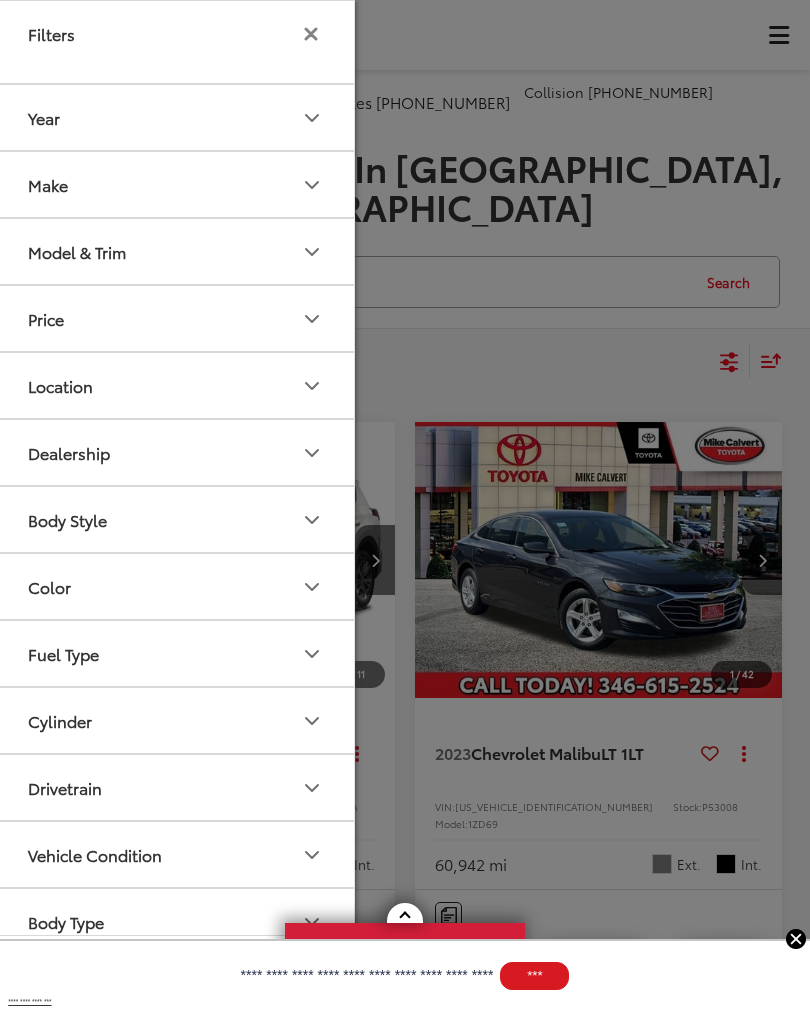 click 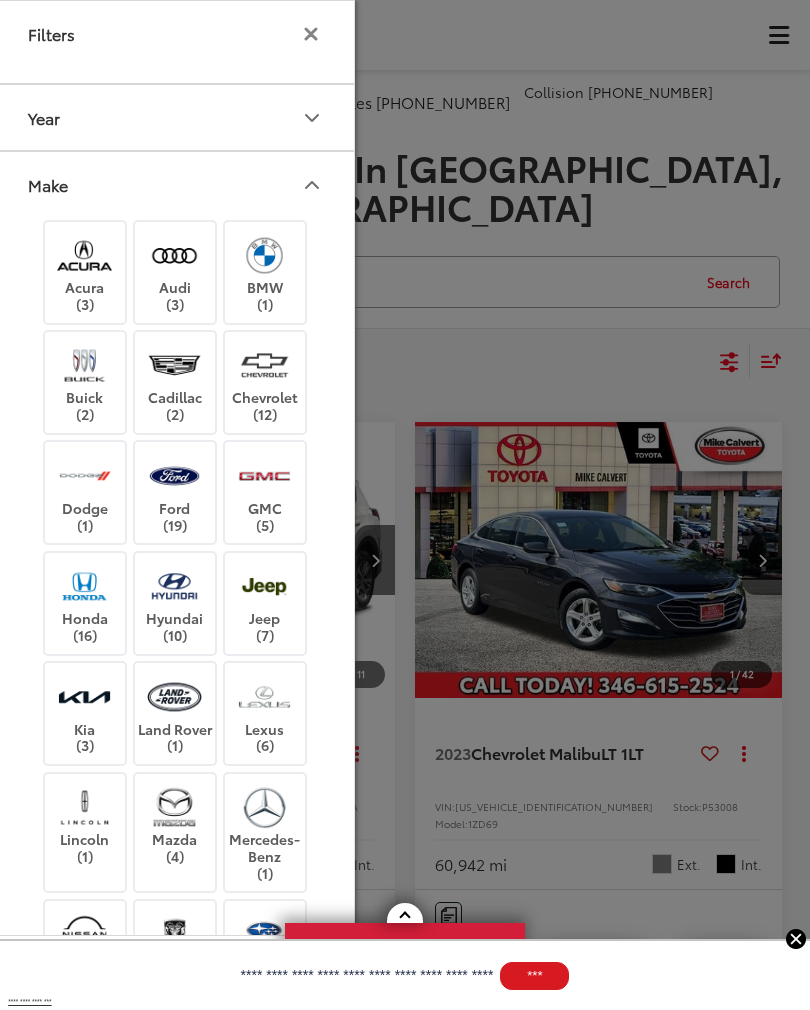 click at bounding box center [84, 586] 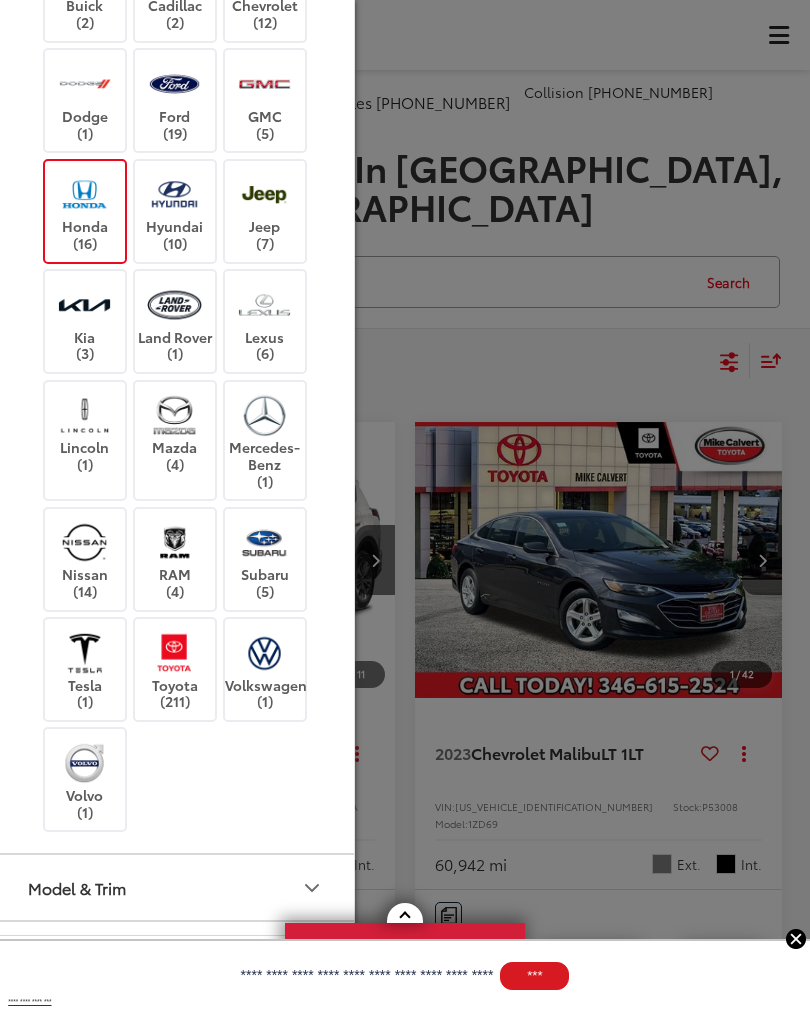 scroll, scrollTop: 396, scrollLeft: 0, axis: vertical 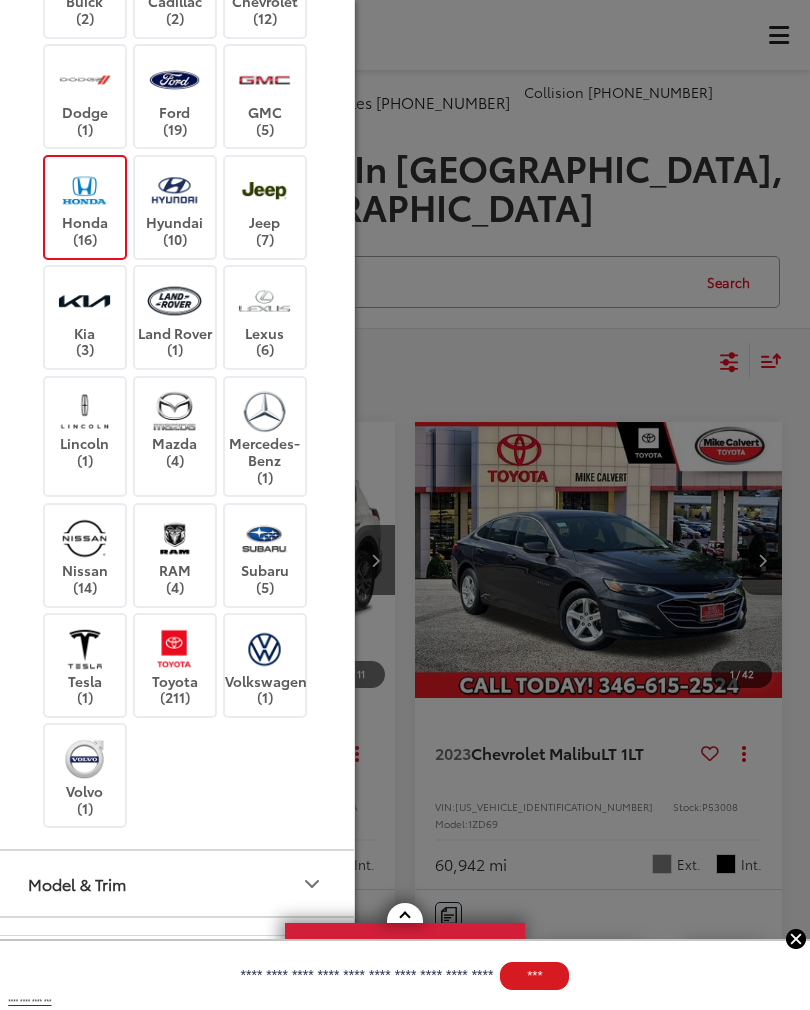 click on "Toyota   (211)" at bounding box center (175, 665) 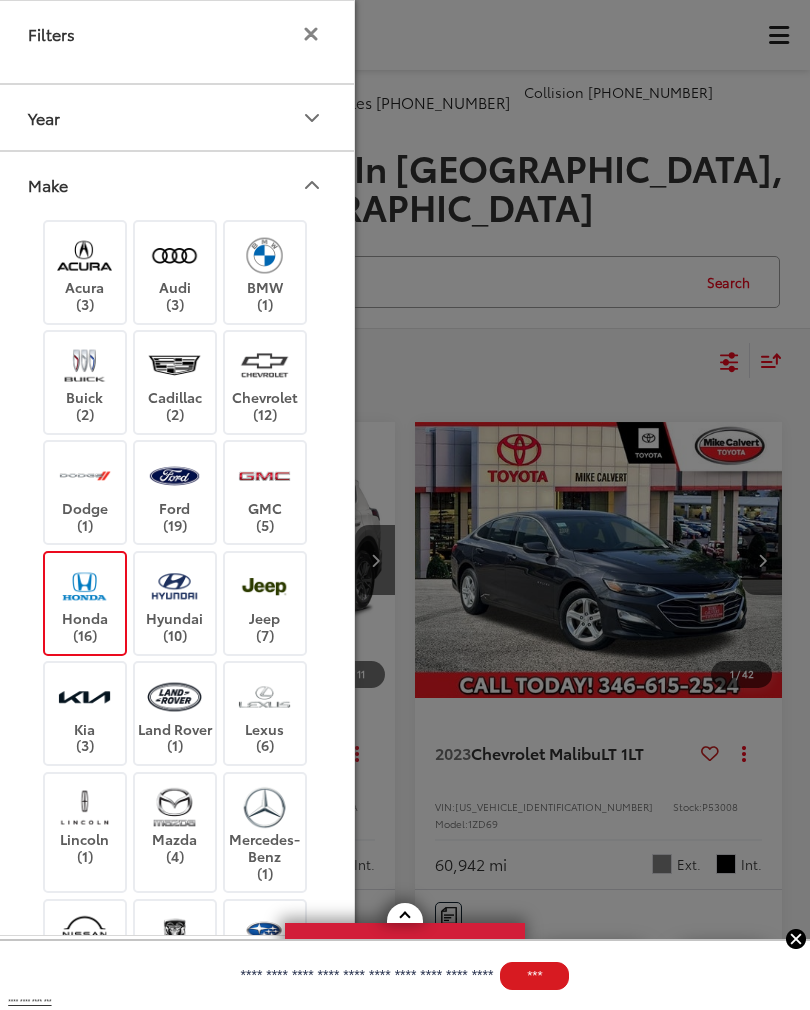 scroll, scrollTop: 0, scrollLeft: 0, axis: both 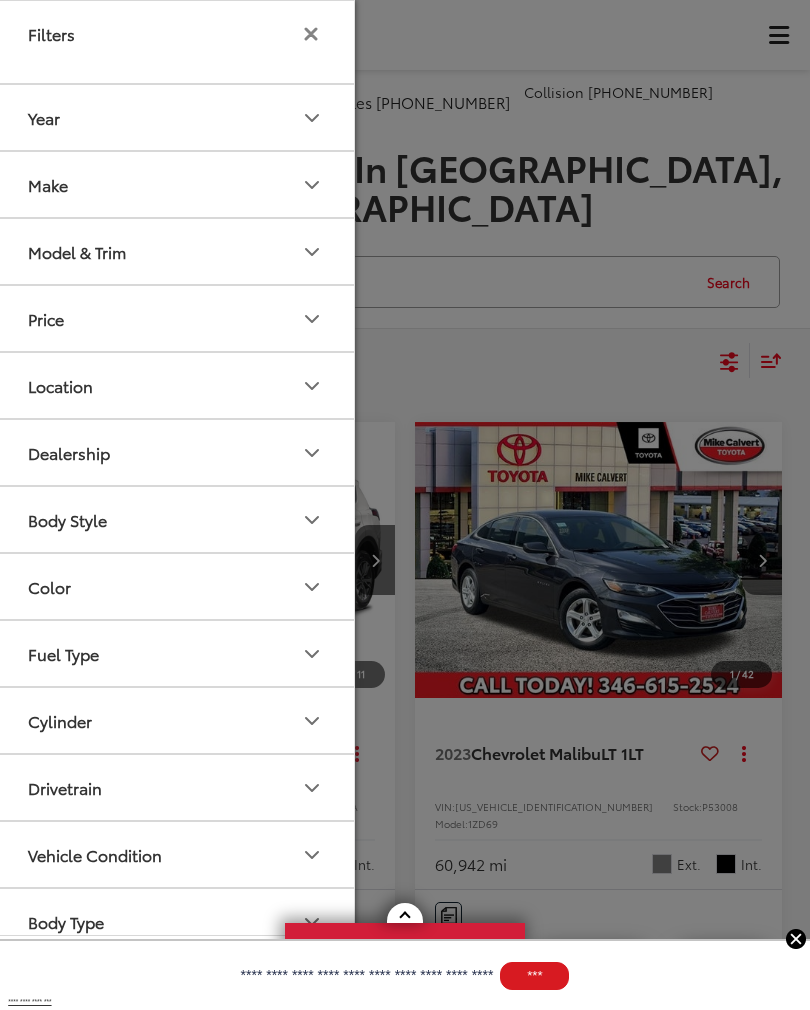 click on "Year" at bounding box center (44, 117) 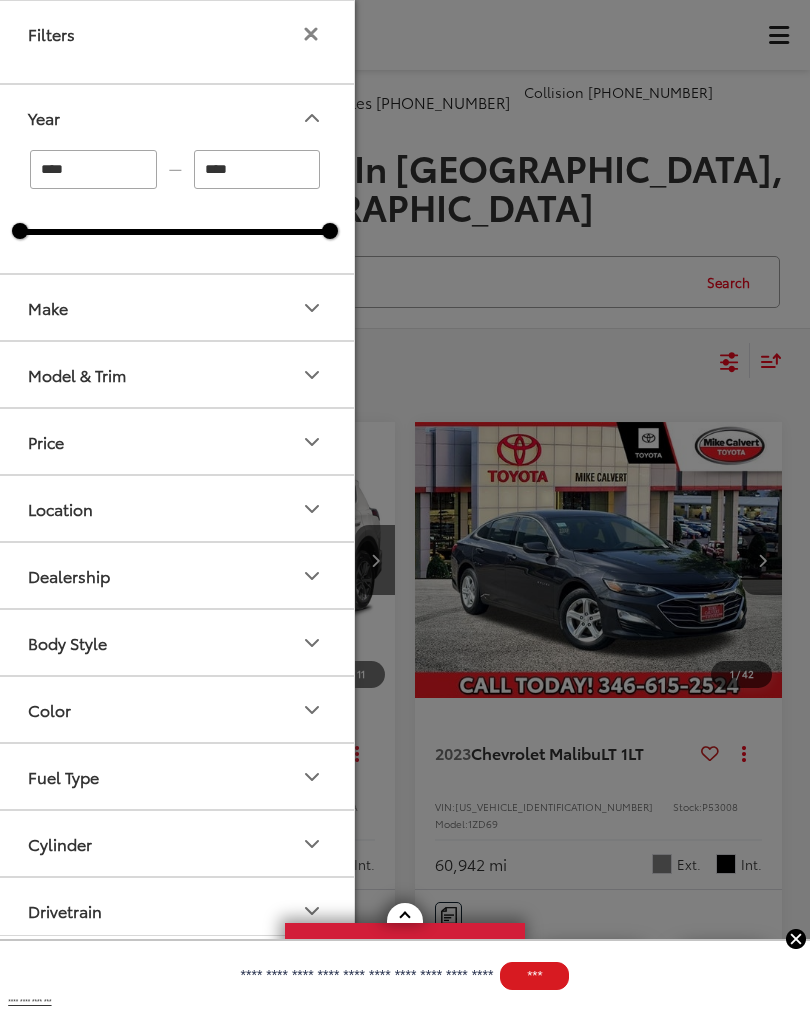 click on "****" at bounding box center (93, 169) 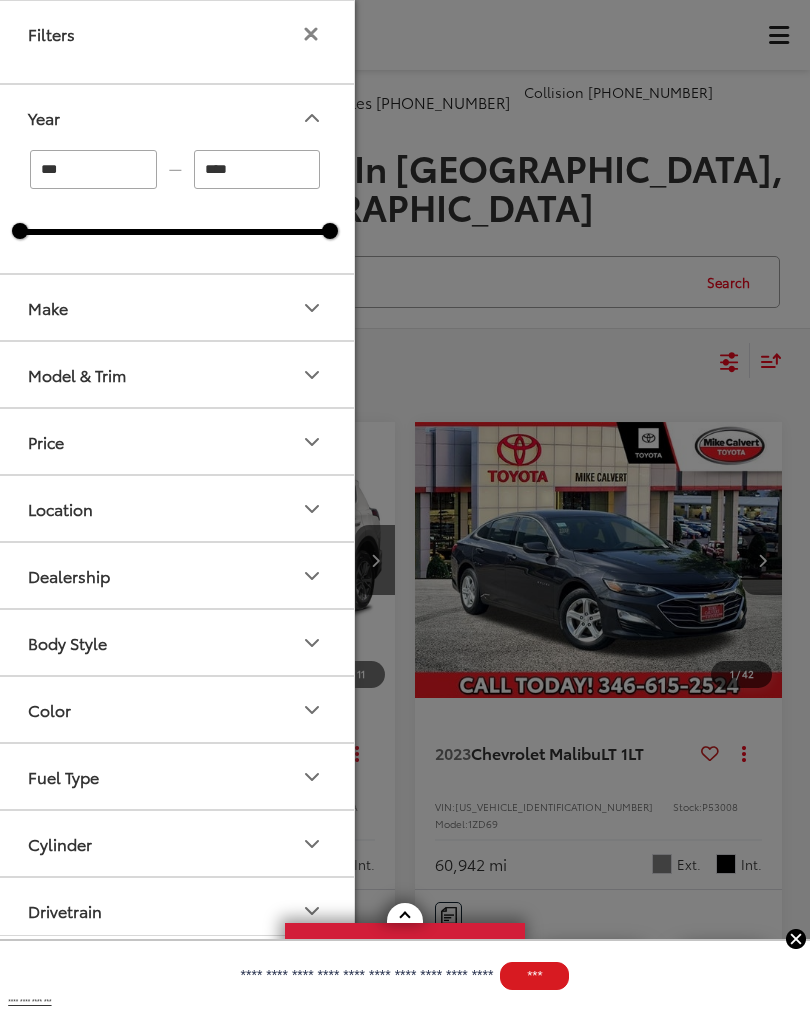 type on "****" 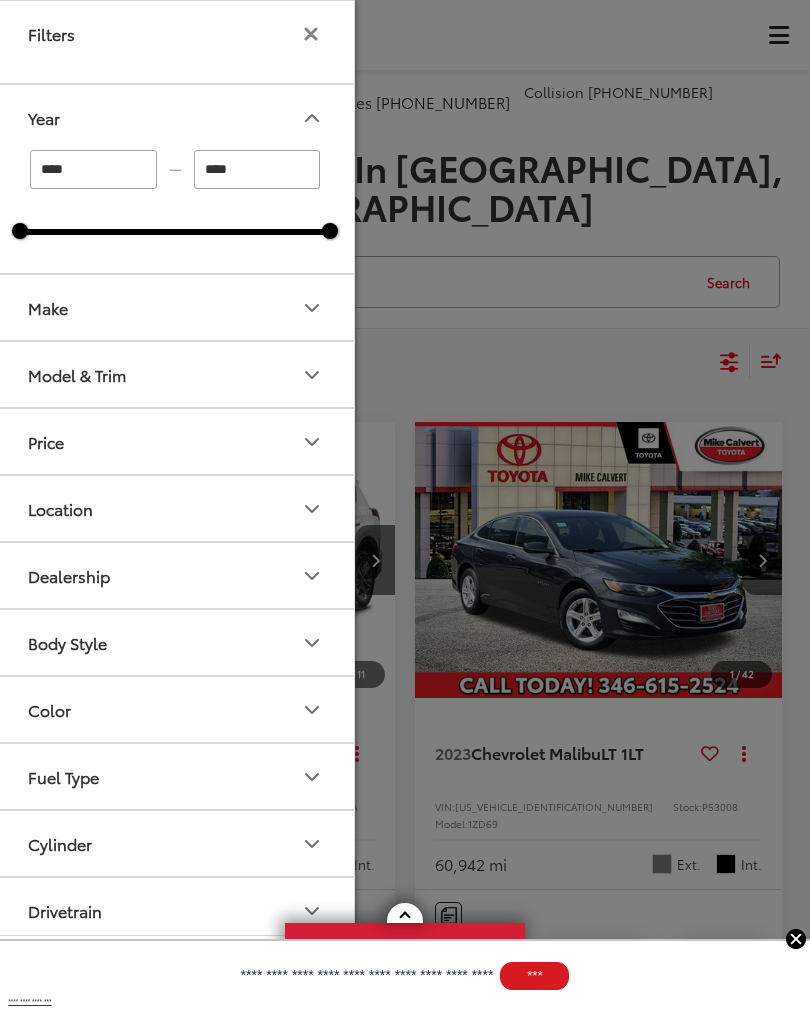 click 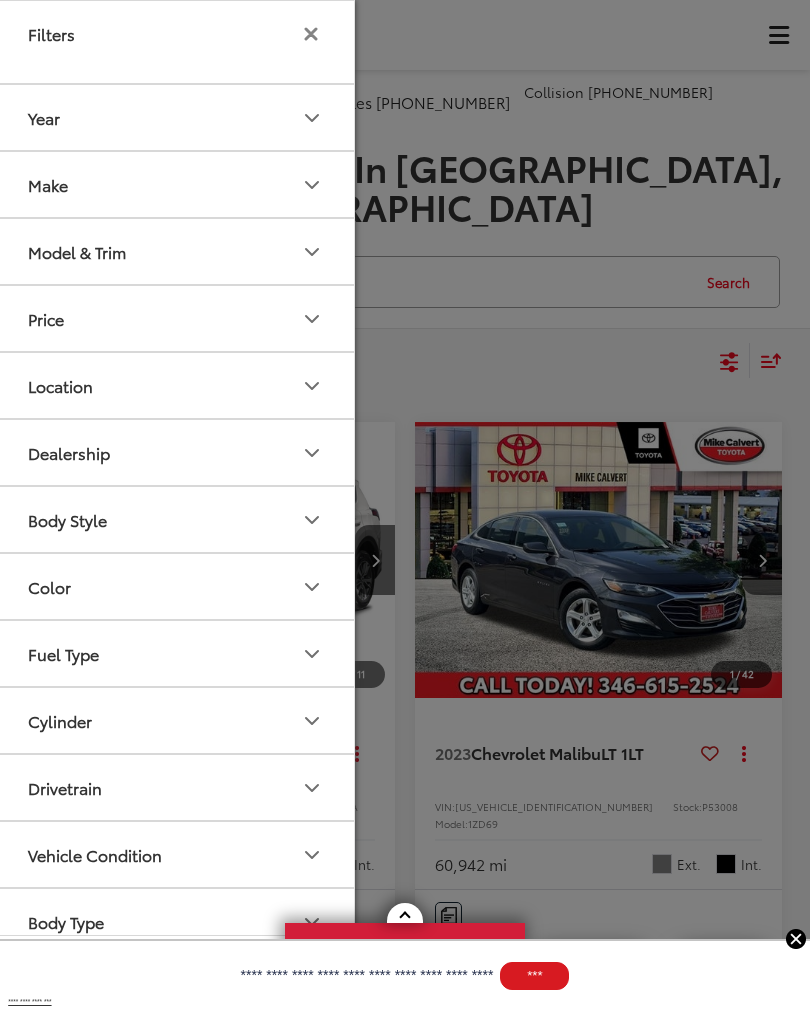 click on "Location" at bounding box center [176, 385] 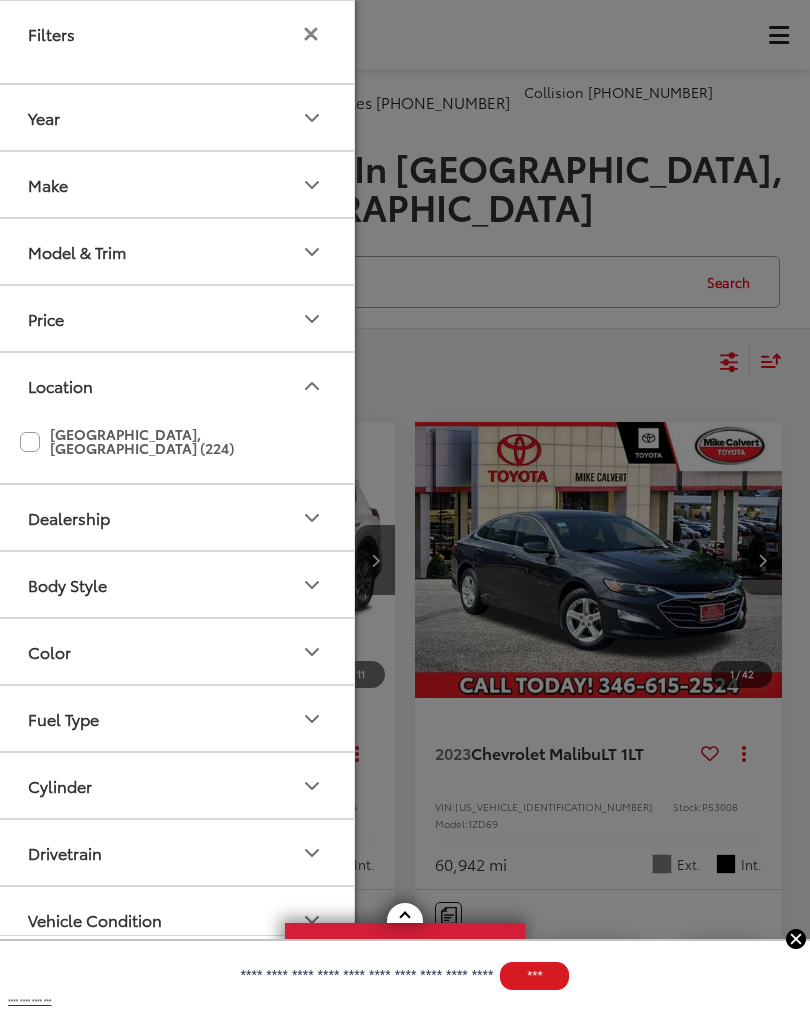 click on "Location" at bounding box center [176, 385] 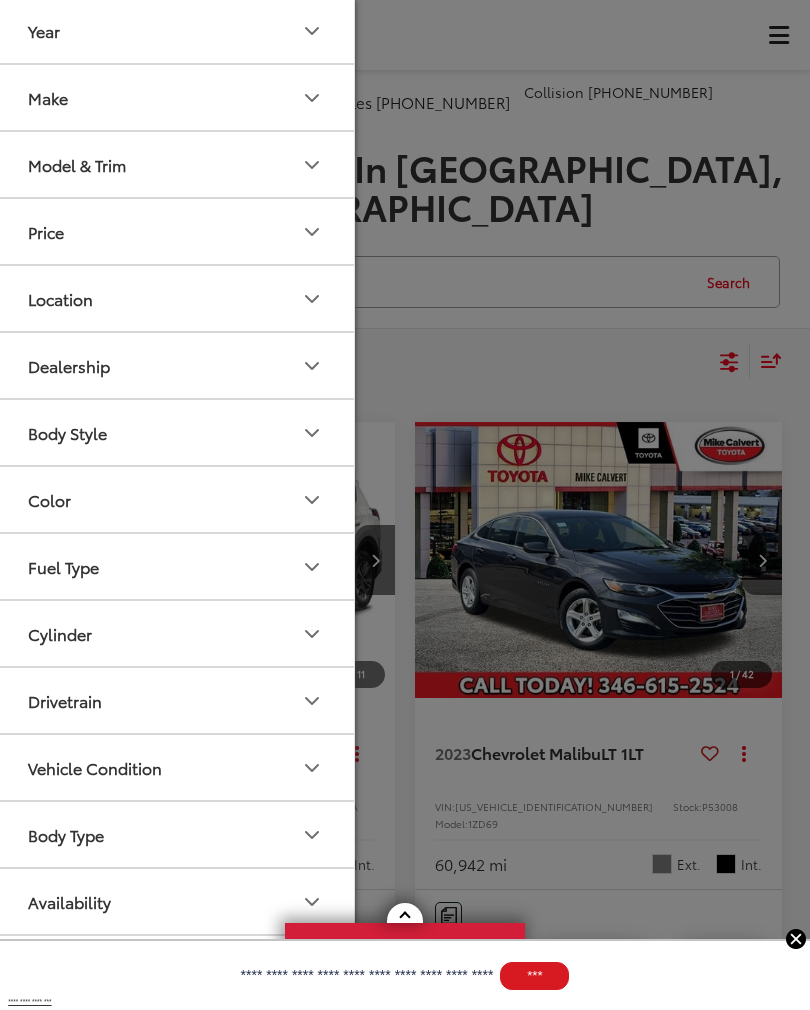 scroll, scrollTop: 86, scrollLeft: 0, axis: vertical 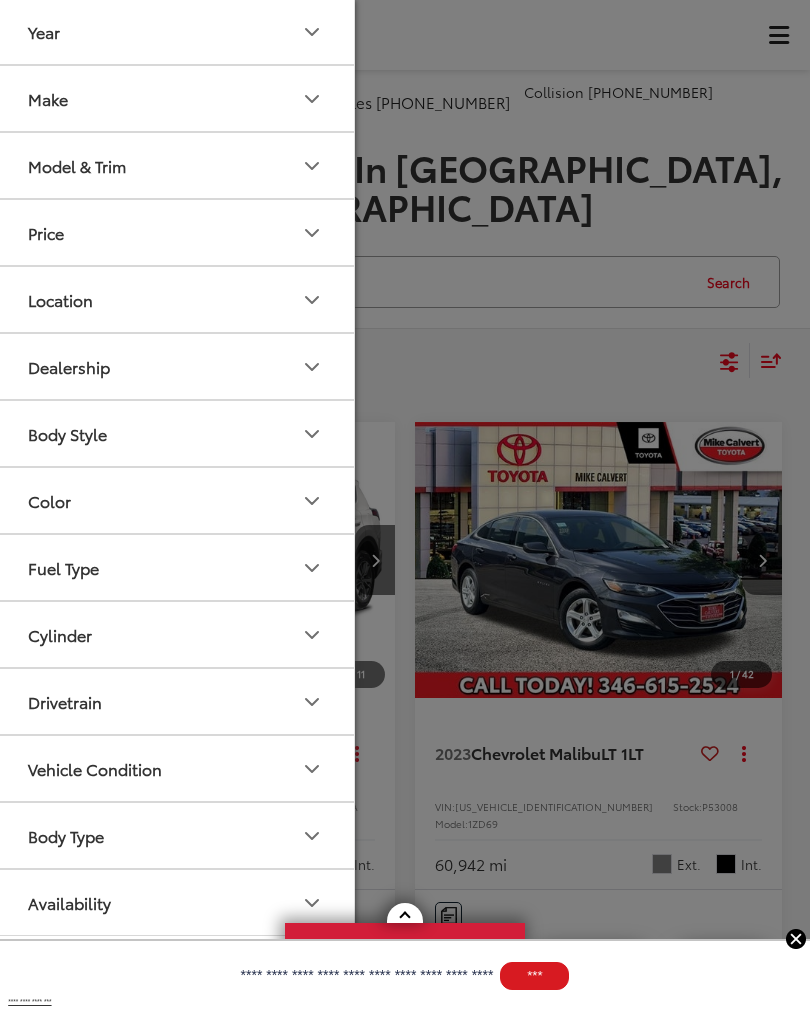 click at bounding box center [796, 939] 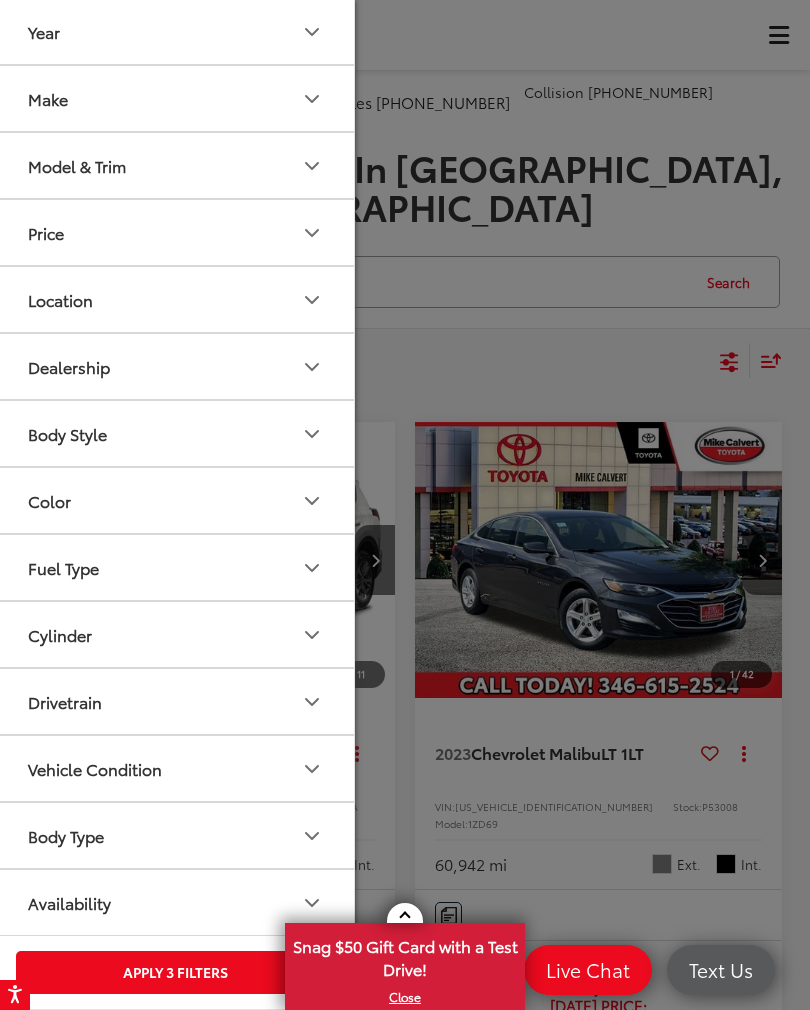 click on "Apply 3 Filters" at bounding box center (175, 972) 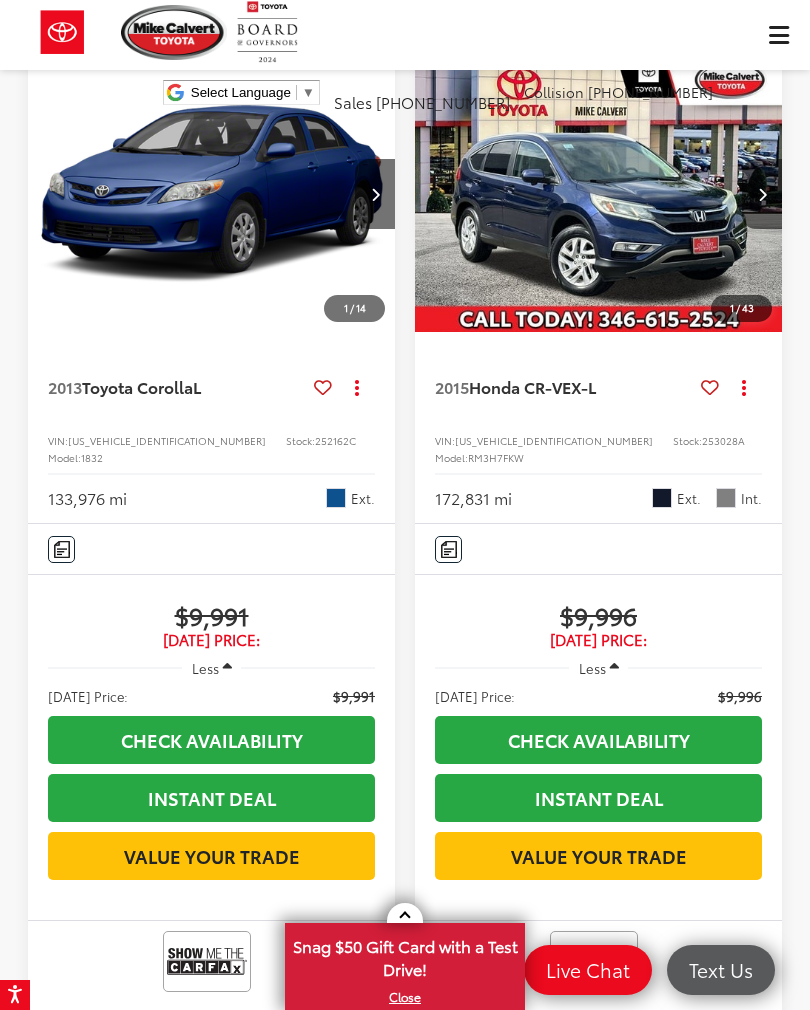 scroll, scrollTop: 3349, scrollLeft: 0, axis: vertical 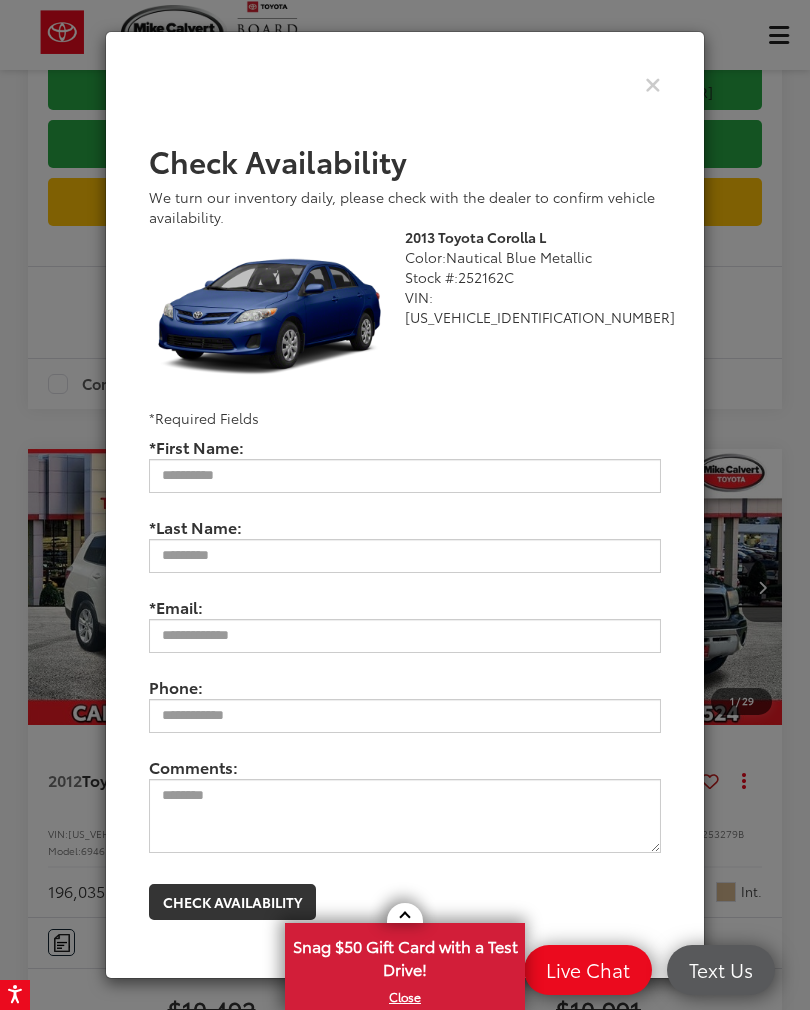 click at bounding box center (653, 83) 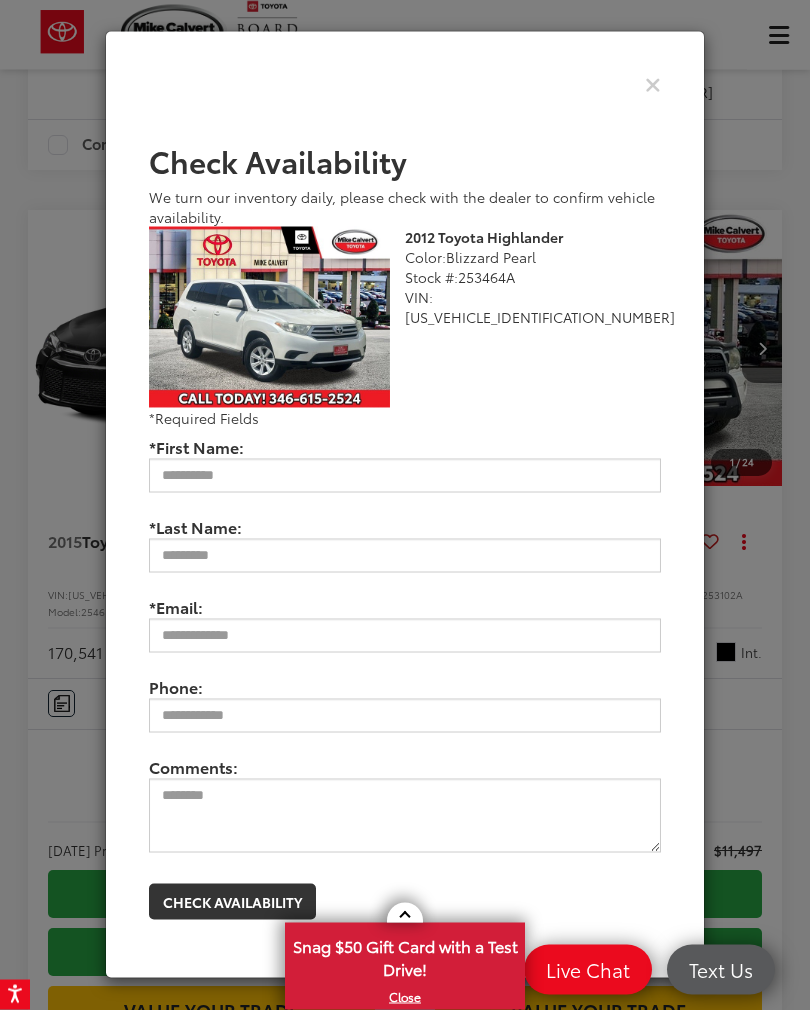 scroll, scrollTop: 5288, scrollLeft: 0, axis: vertical 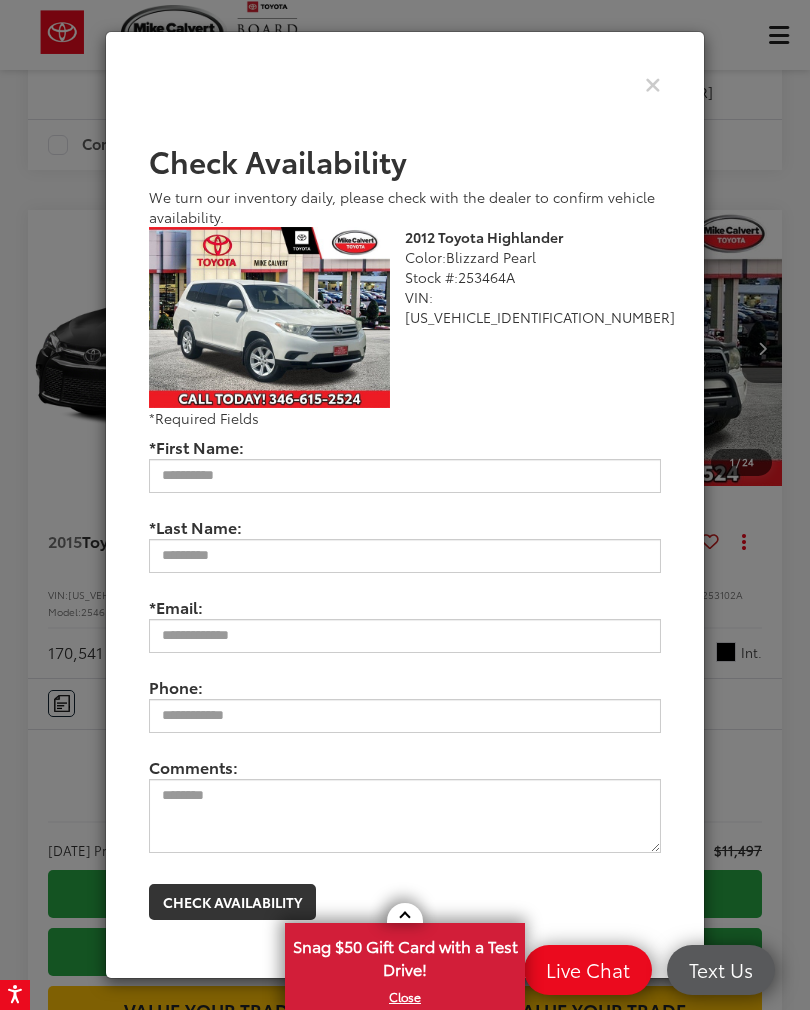 click at bounding box center (405, 84) 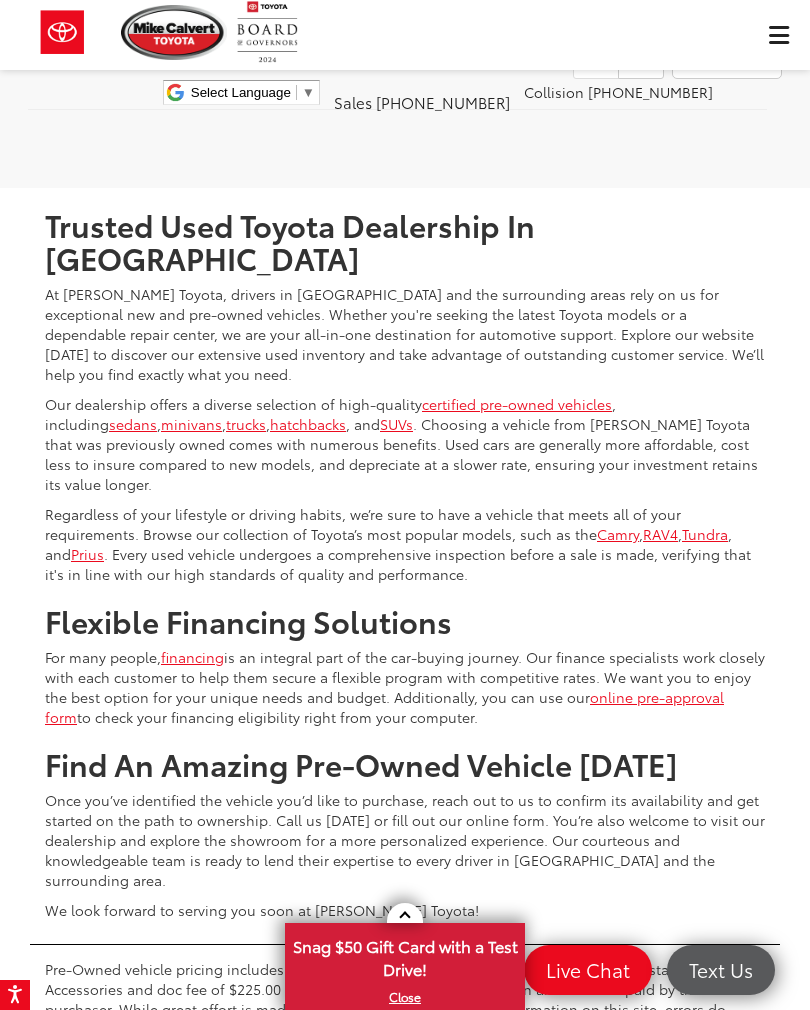 scroll, scrollTop: 6544, scrollLeft: 0, axis: vertical 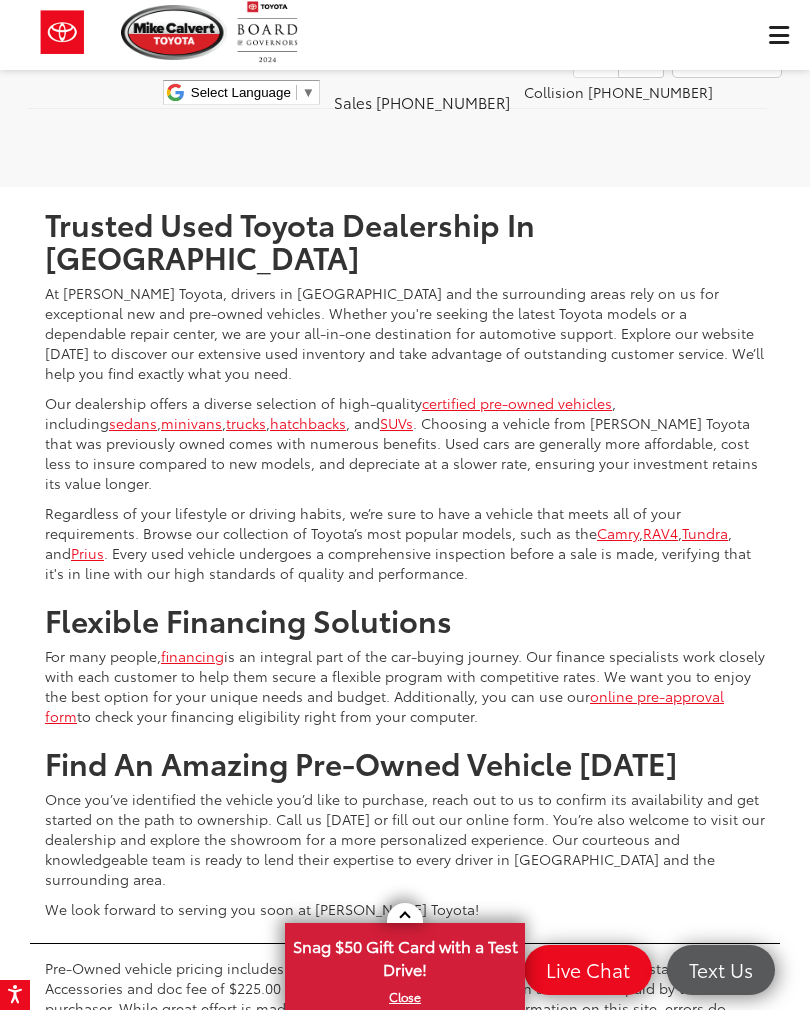 click at bounding box center [641, 60] 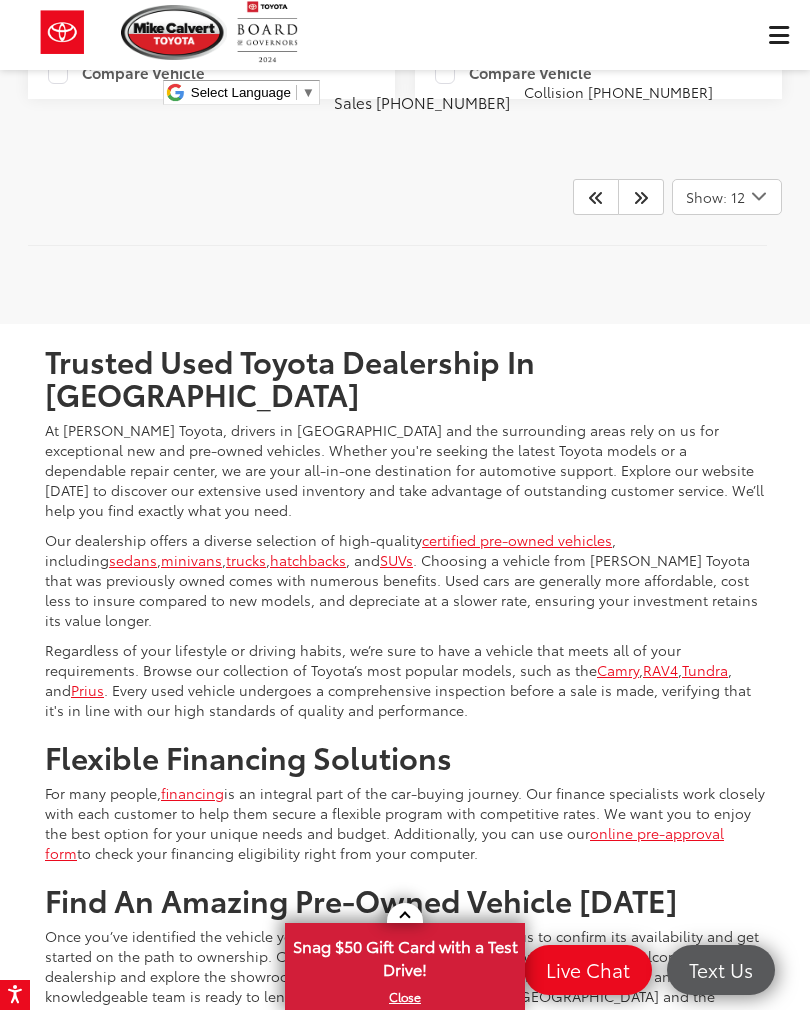 scroll, scrollTop: 6404, scrollLeft: 0, axis: vertical 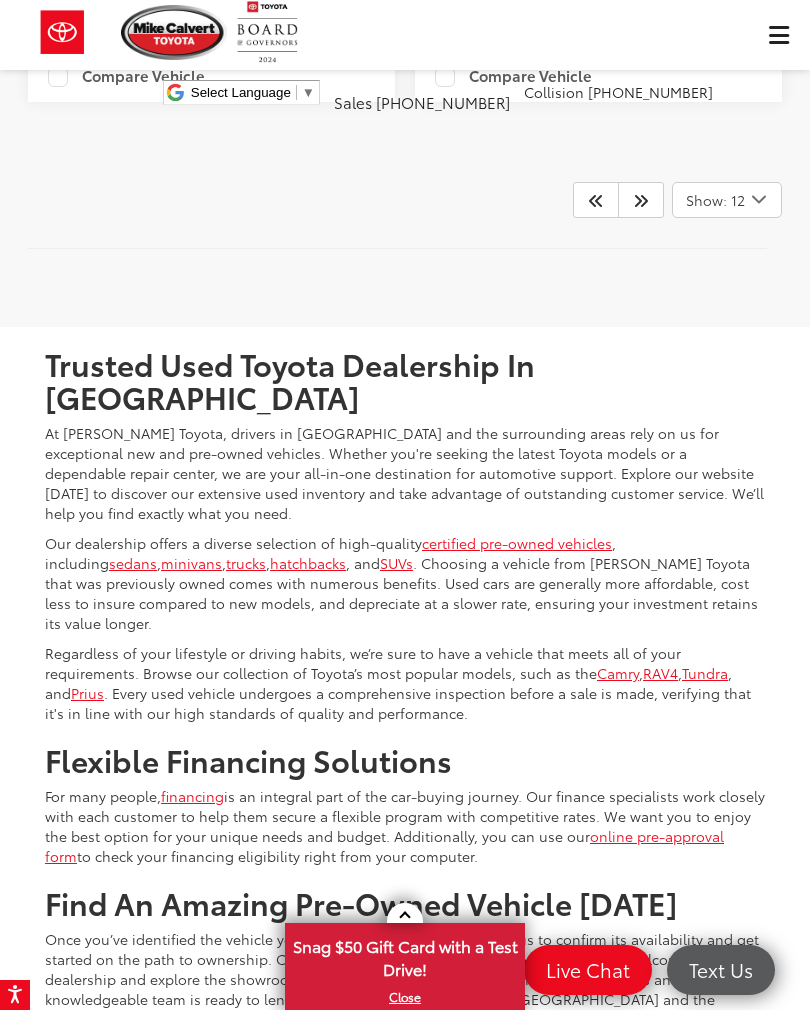click at bounding box center [641, 200] 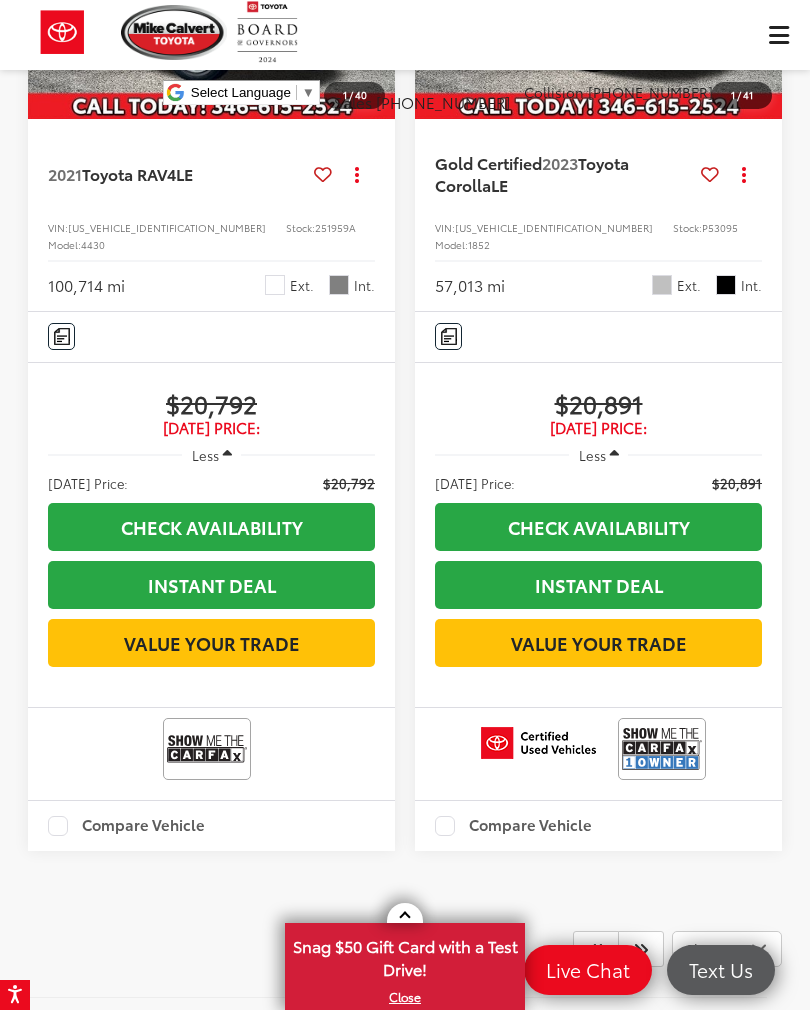 scroll, scrollTop: 5660, scrollLeft: 0, axis: vertical 